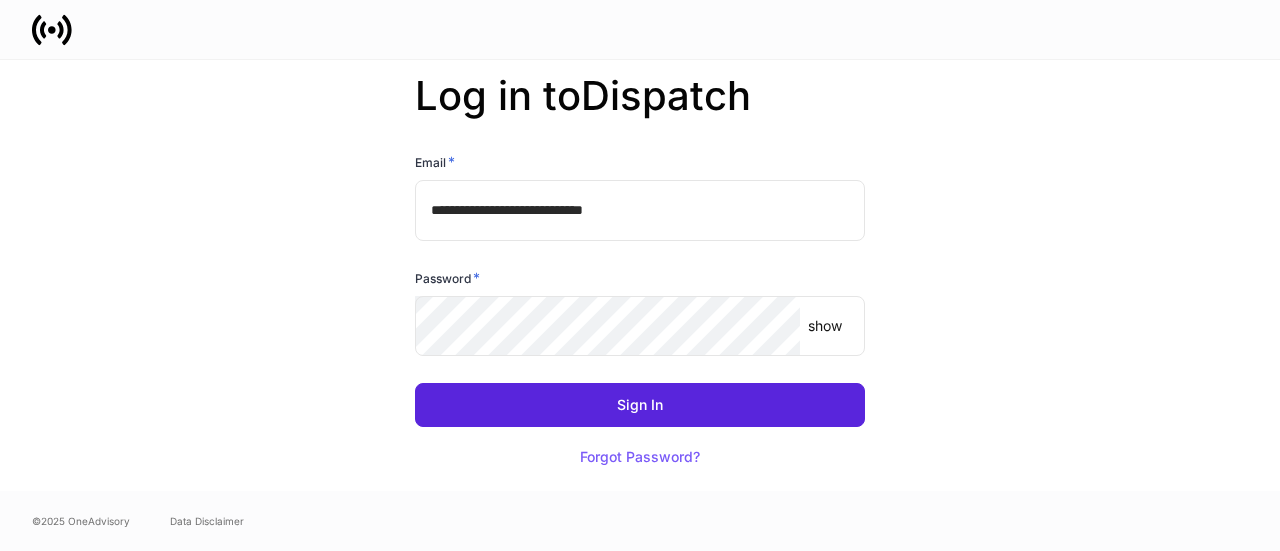 scroll, scrollTop: 0, scrollLeft: 0, axis: both 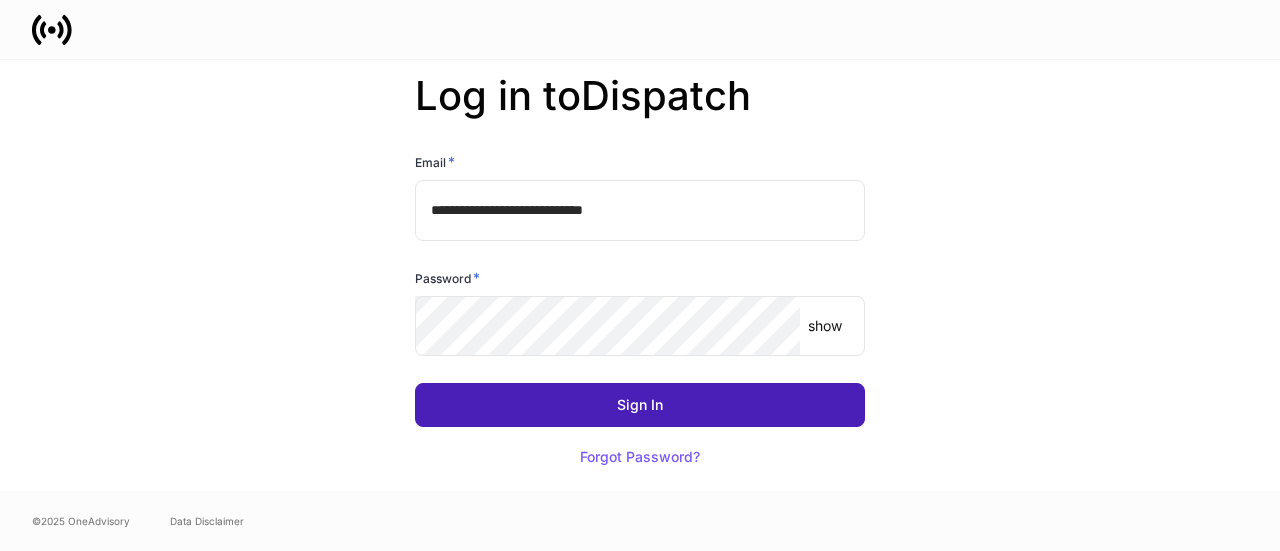 click on "Sign In" at bounding box center [640, 405] 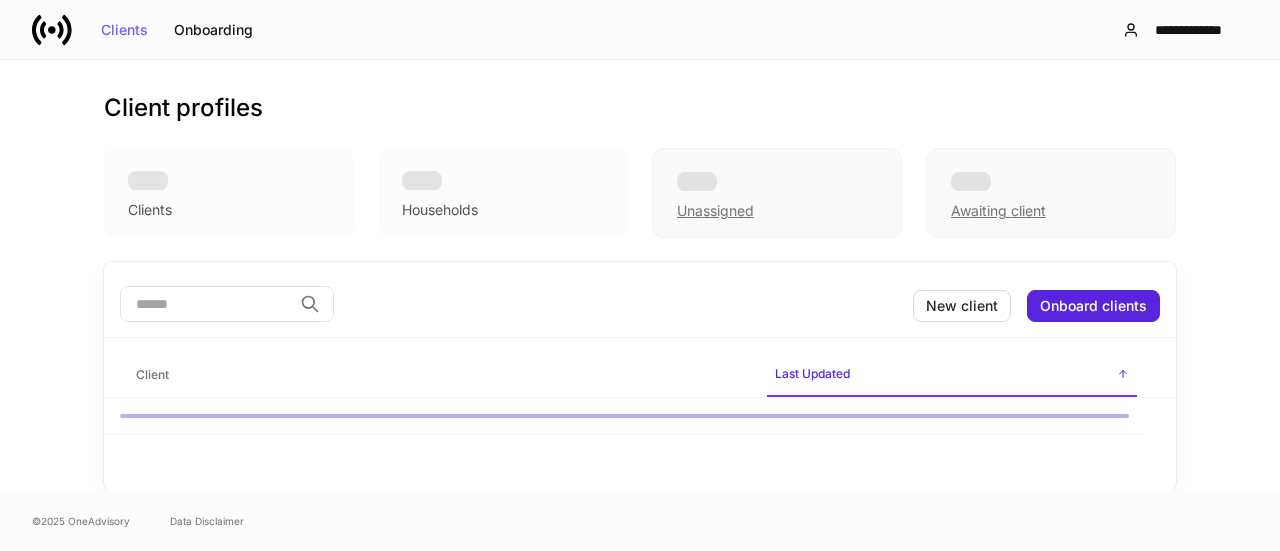 scroll, scrollTop: 0, scrollLeft: 0, axis: both 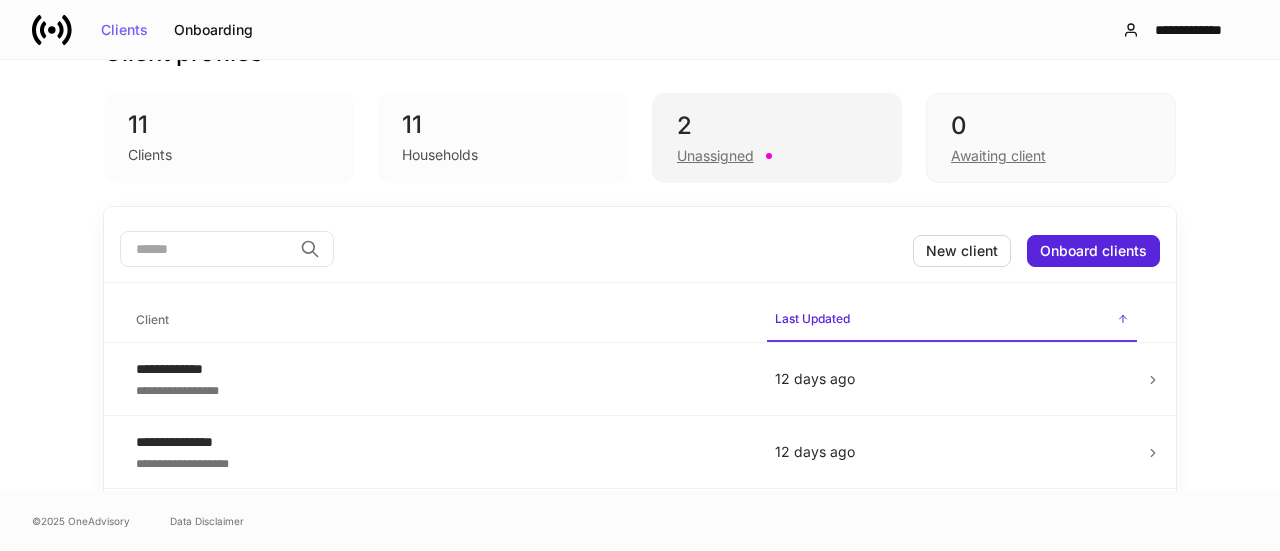 click on "2" at bounding box center (777, 126) 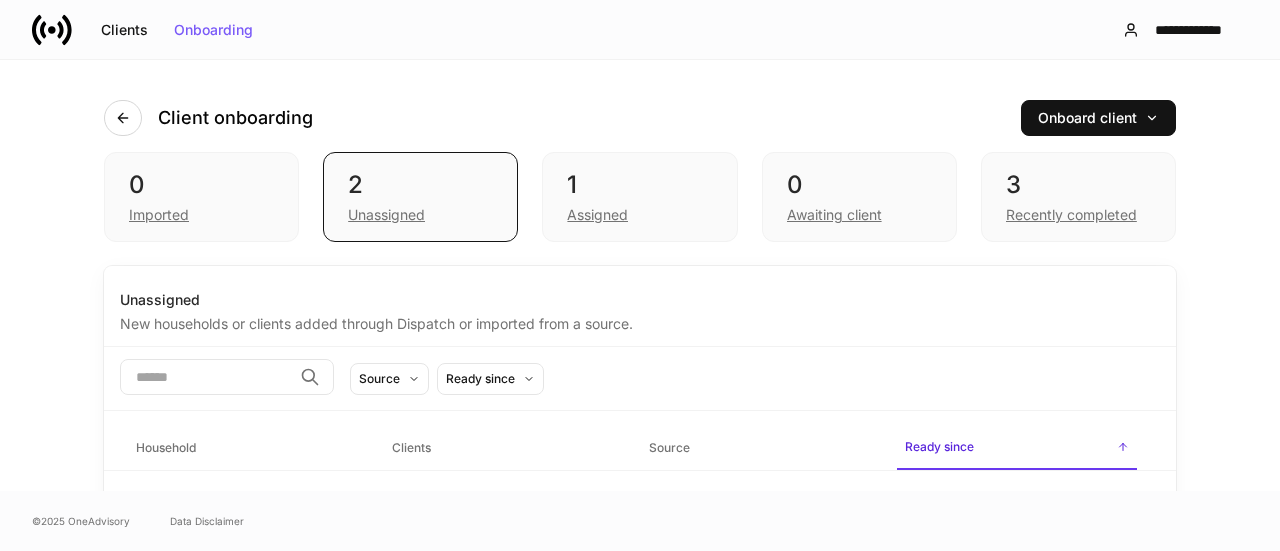 scroll, scrollTop: 106, scrollLeft: 0, axis: vertical 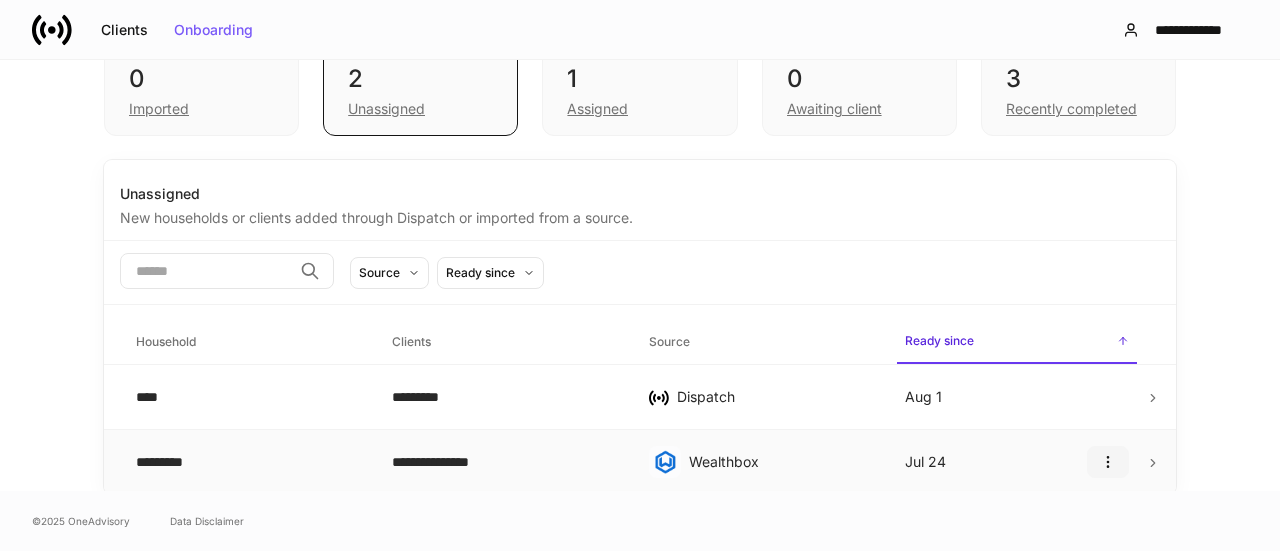 click at bounding box center (1108, 462) 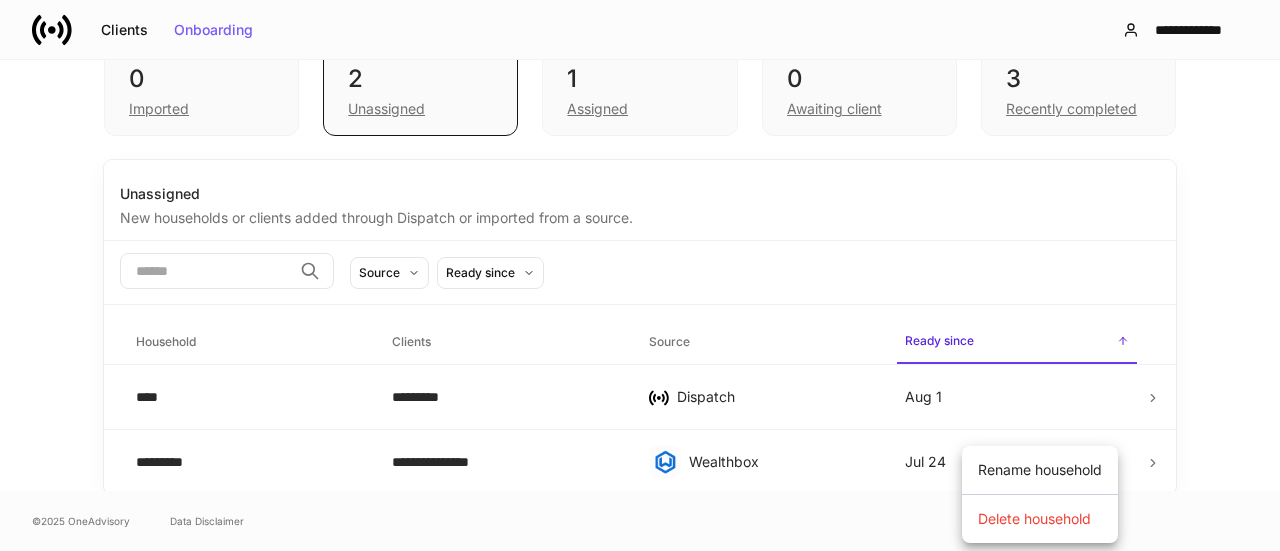 click at bounding box center [640, 275] 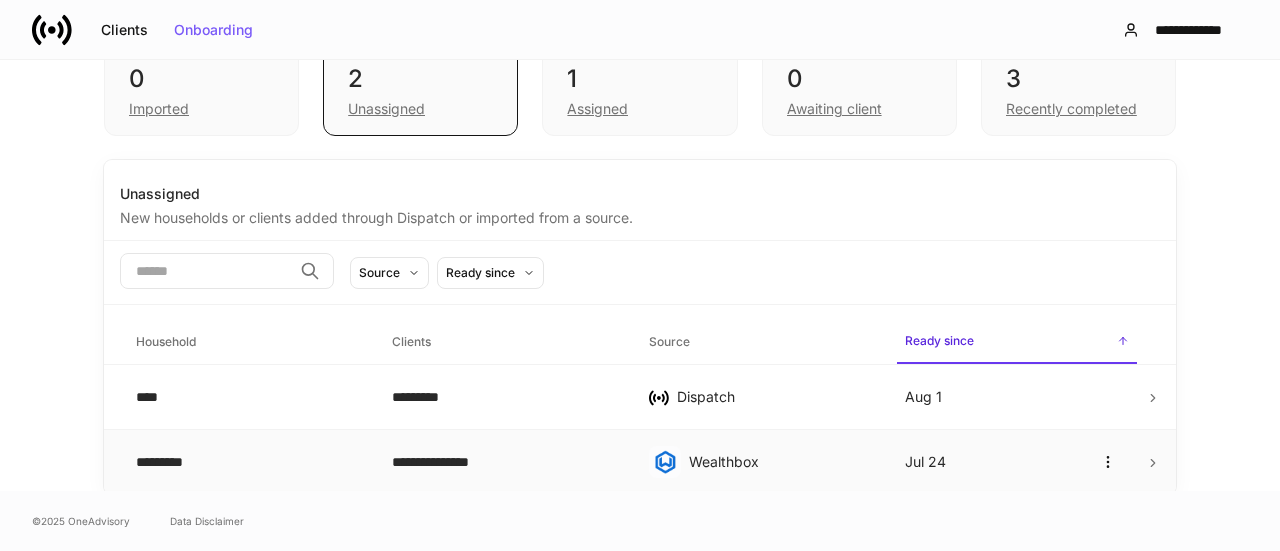 click on "**********" at bounding box center (504, 462) 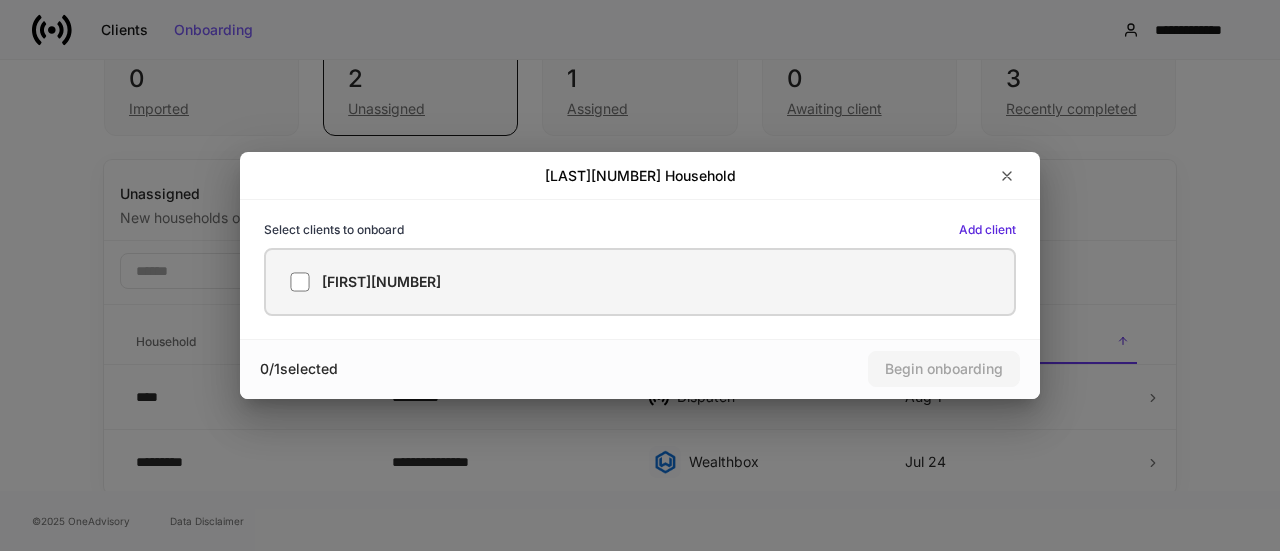 click on "[FIRST][NUMBER]" at bounding box center [640, 282] 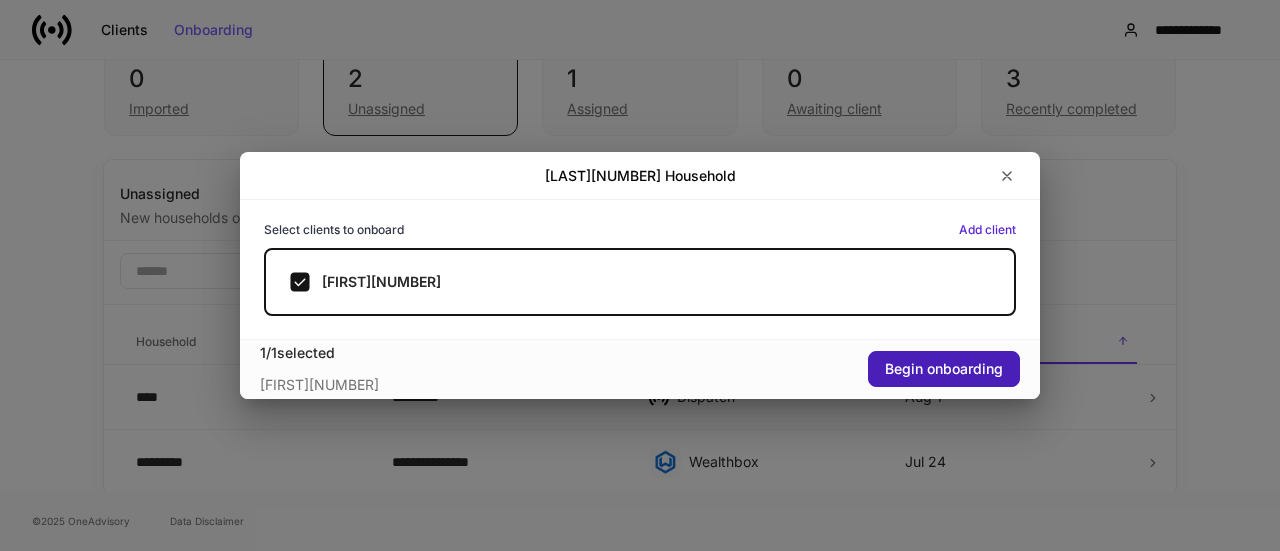 click on "Begin onboarding" at bounding box center (944, 369) 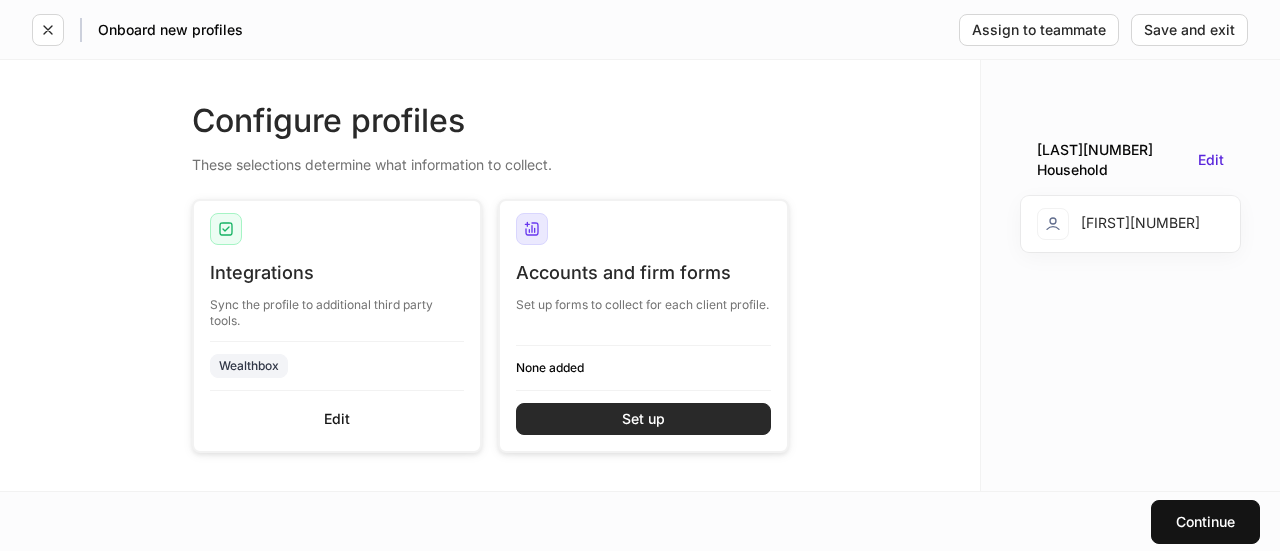 click on "Set up" at bounding box center (643, 419) 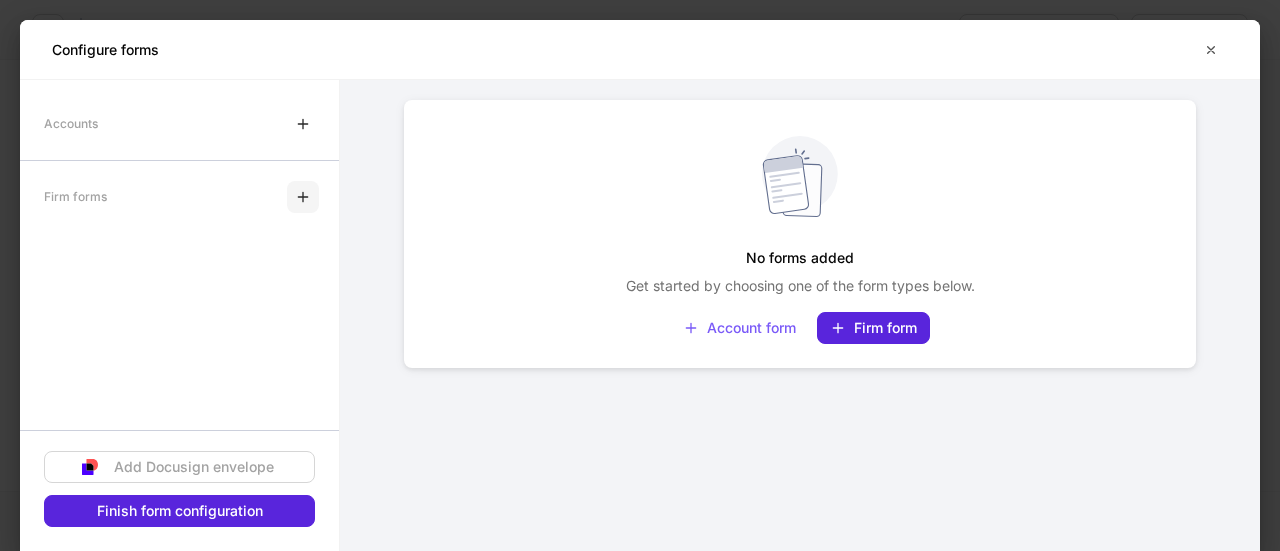click 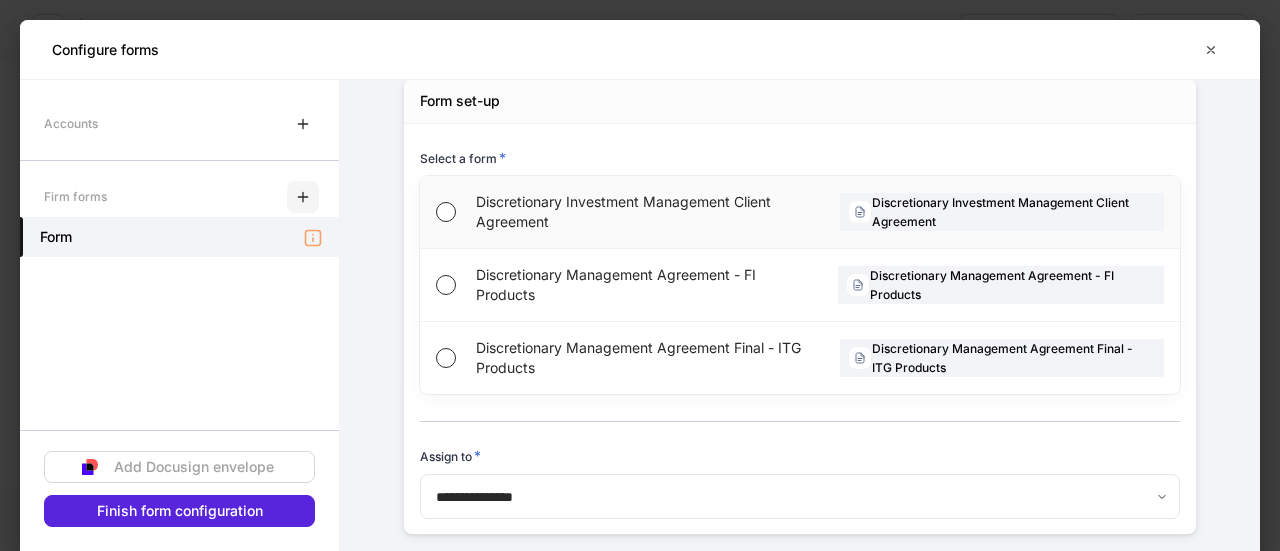 scroll, scrollTop: 130, scrollLeft: 0, axis: vertical 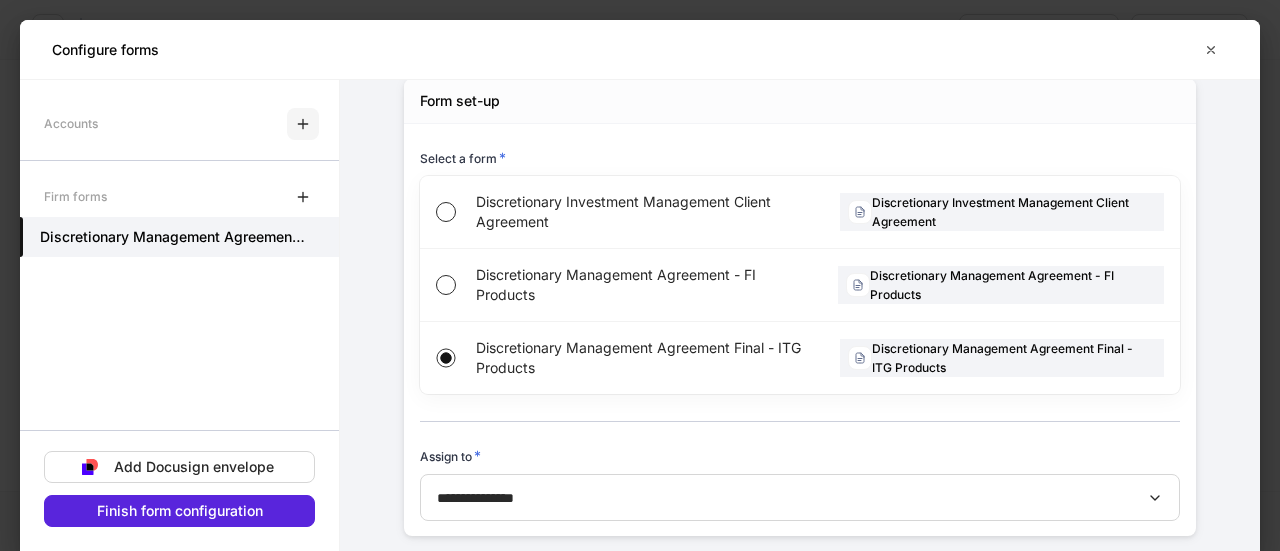 click 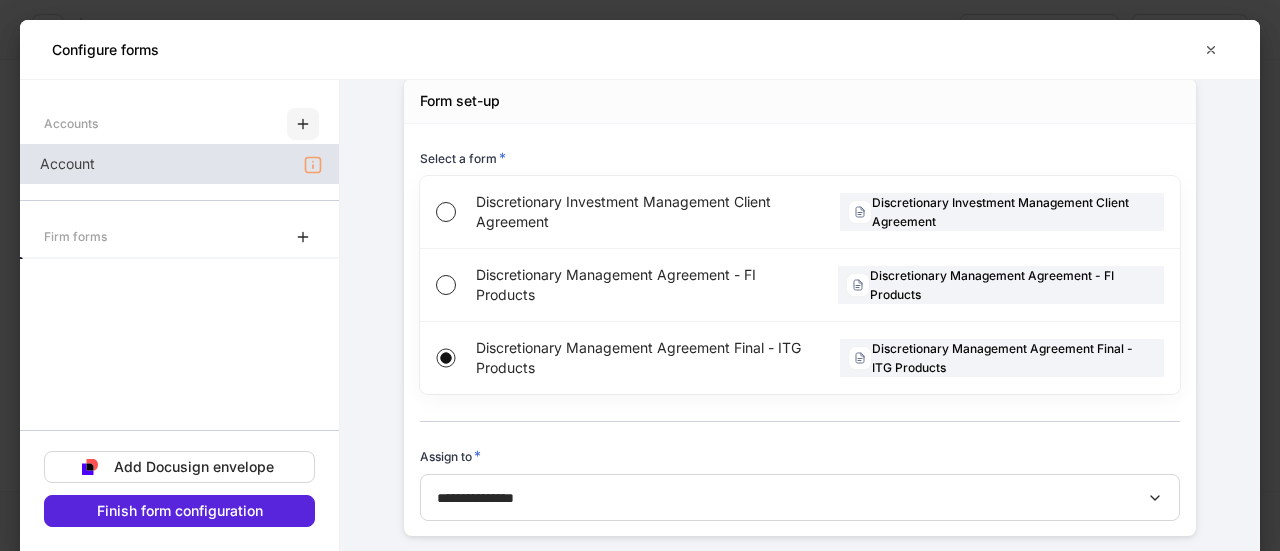 scroll, scrollTop: 0, scrollLeft: 0, axis: both 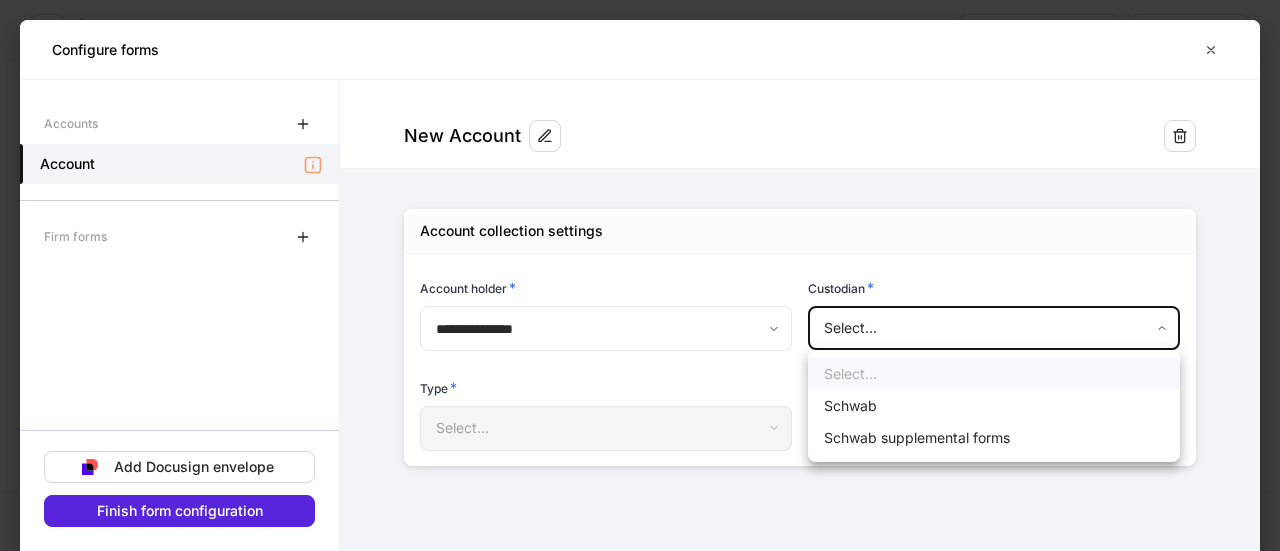 click on "**********" at bounding box center [640, 275] 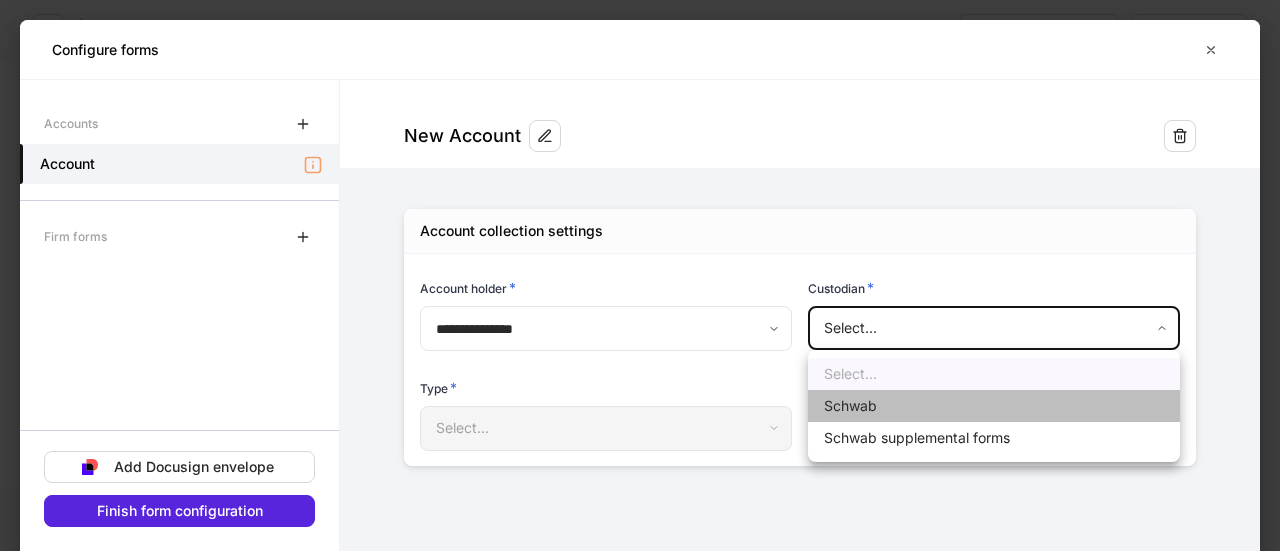 click on "Schwab" at bounding box center (994, 406) 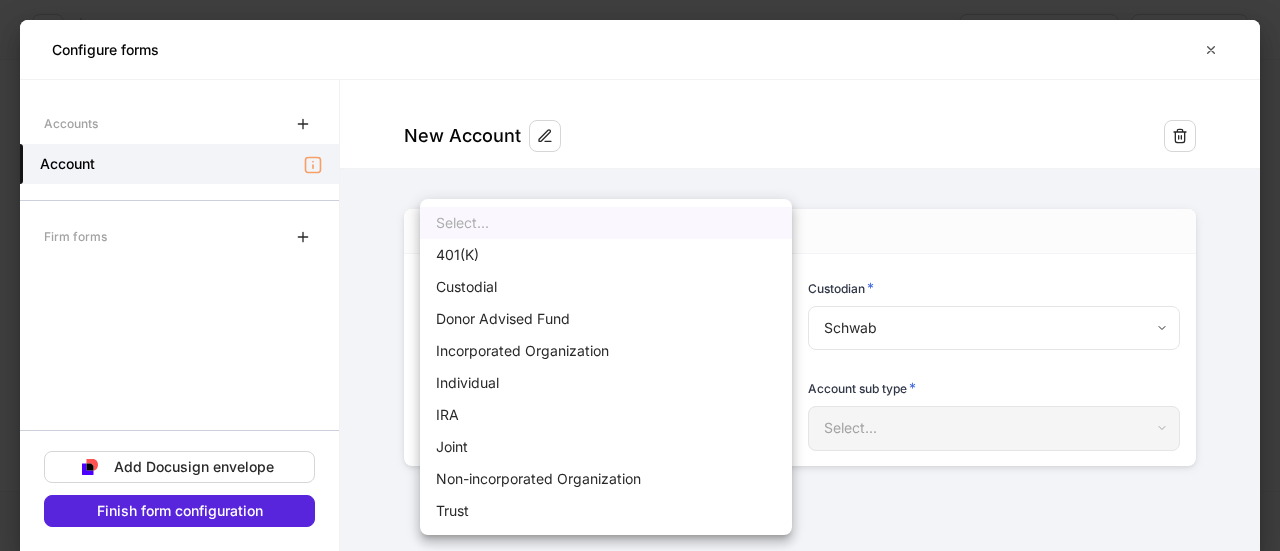 click on "**********" at bounding box center (640, 275) 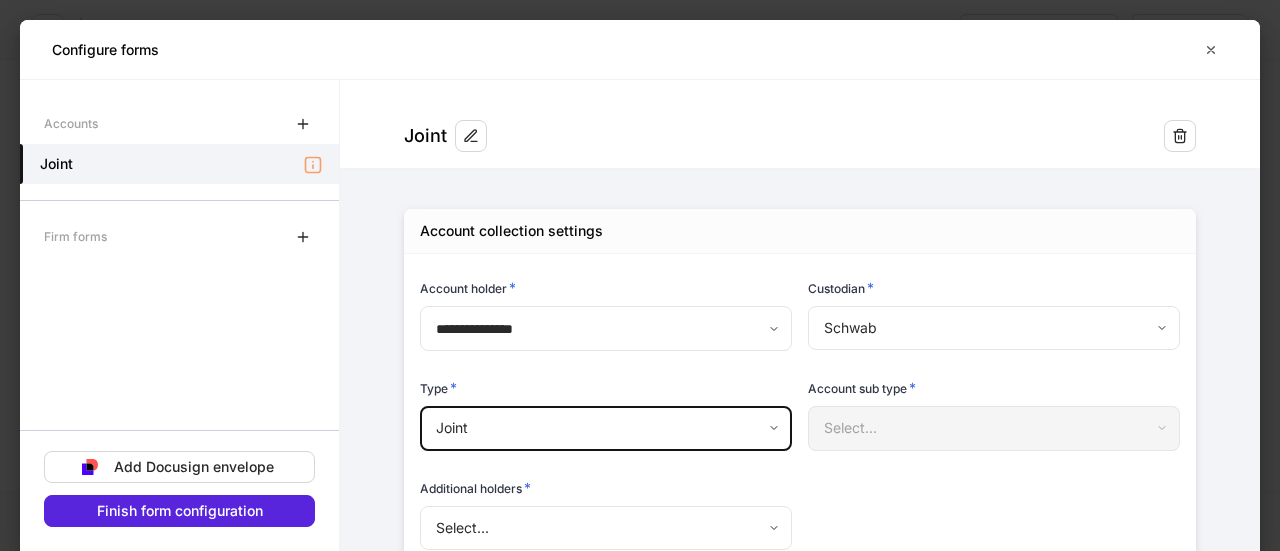 click on "**********" at bounding box center [640, 275] 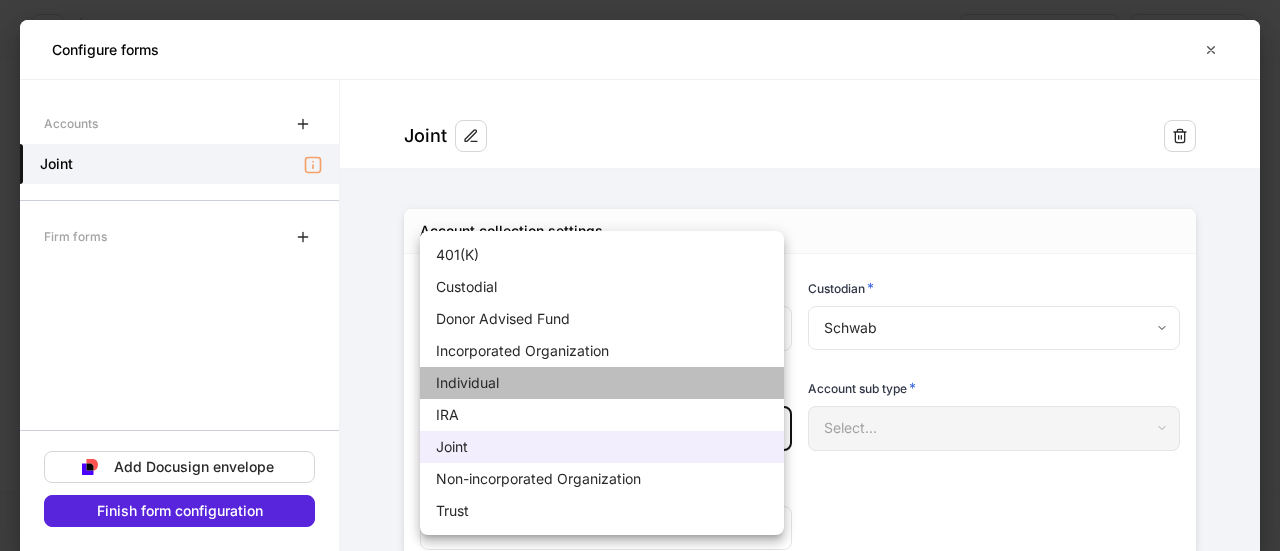 click on "Individual" at bounding box center [602, 383] 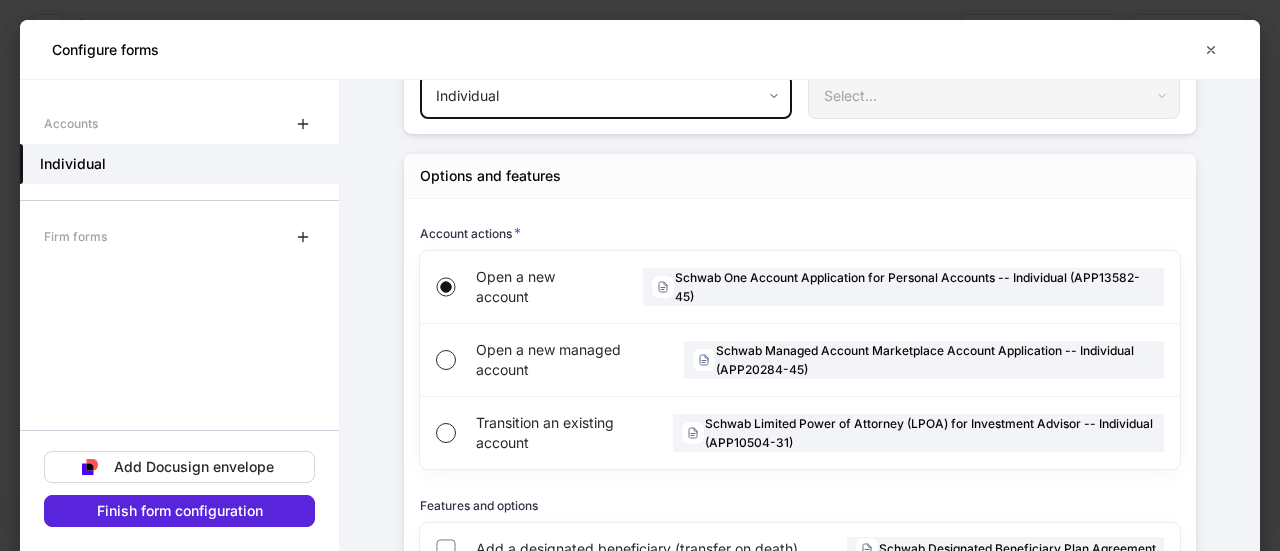scroll, scrollTop: 378, scrollLeft: 0, axis: vertical 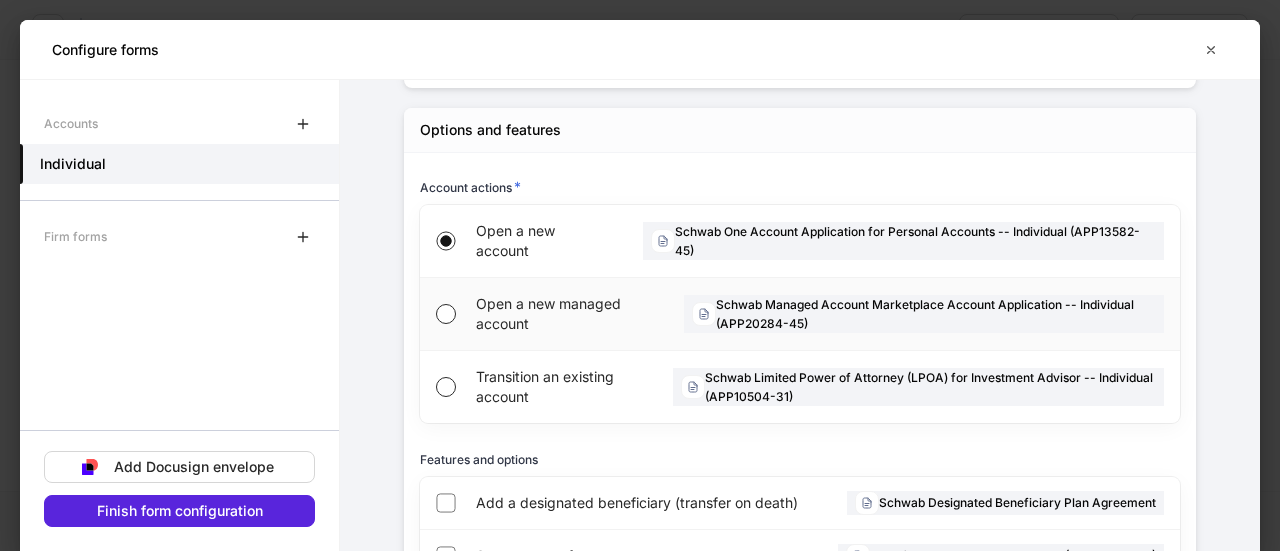 click on "Open a new managed account" at bounding box center (564, 314) 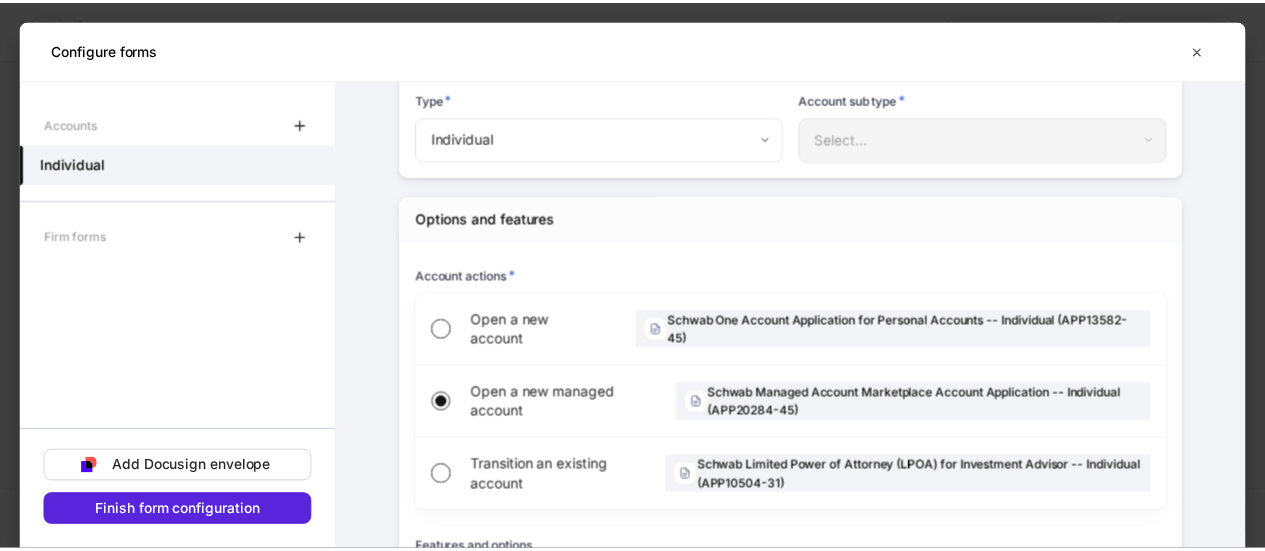 scroll, scrollTop: 288, scrollLeft: 0, axis: vertical 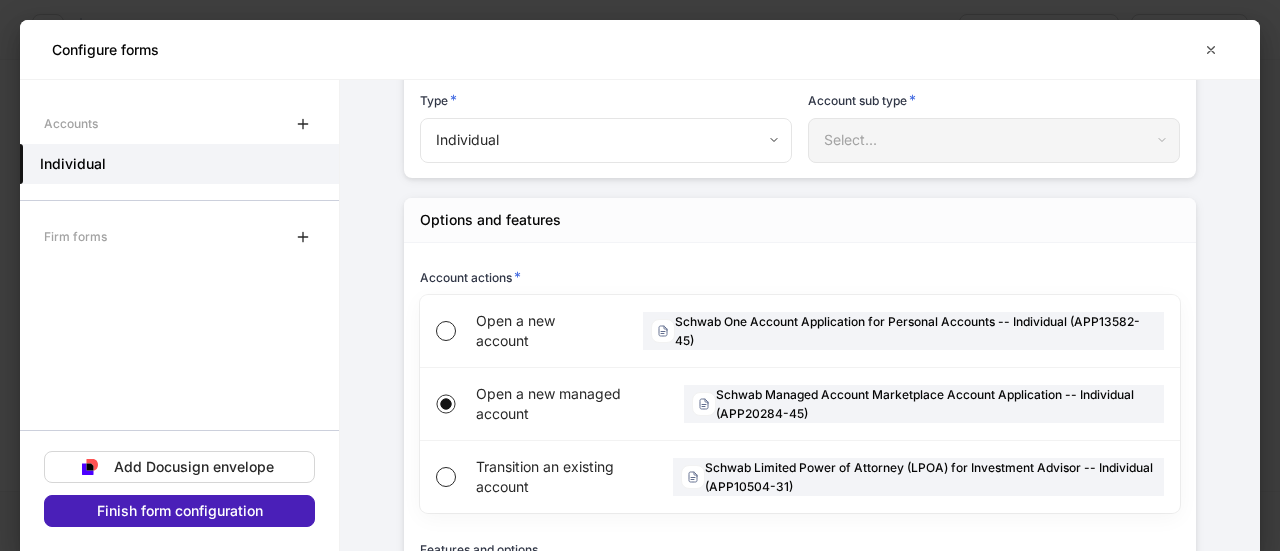 click on "Finish form configuration" at bounding box center [180, 511] 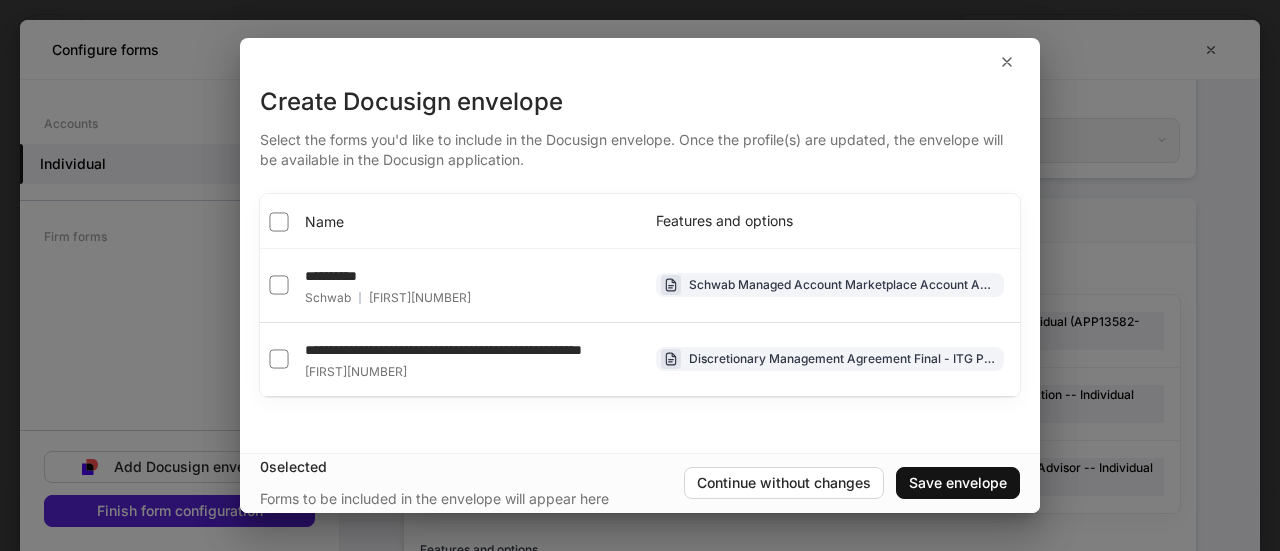 click on "Name" at bounding box center [450, 221] 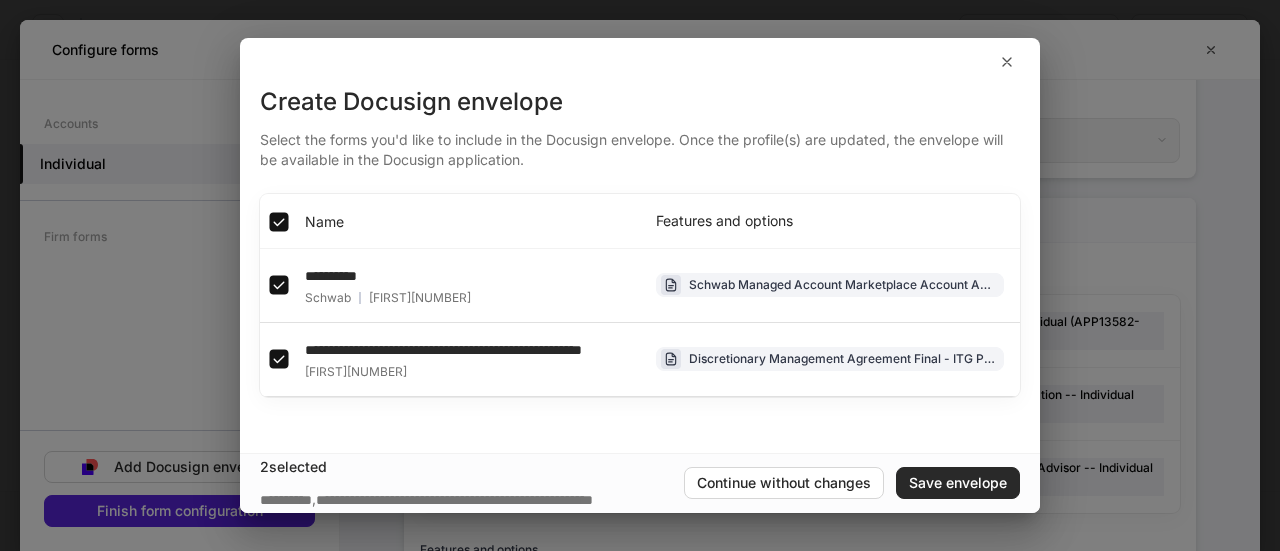 click on "Save envelope" at bounding box center (958, 483) 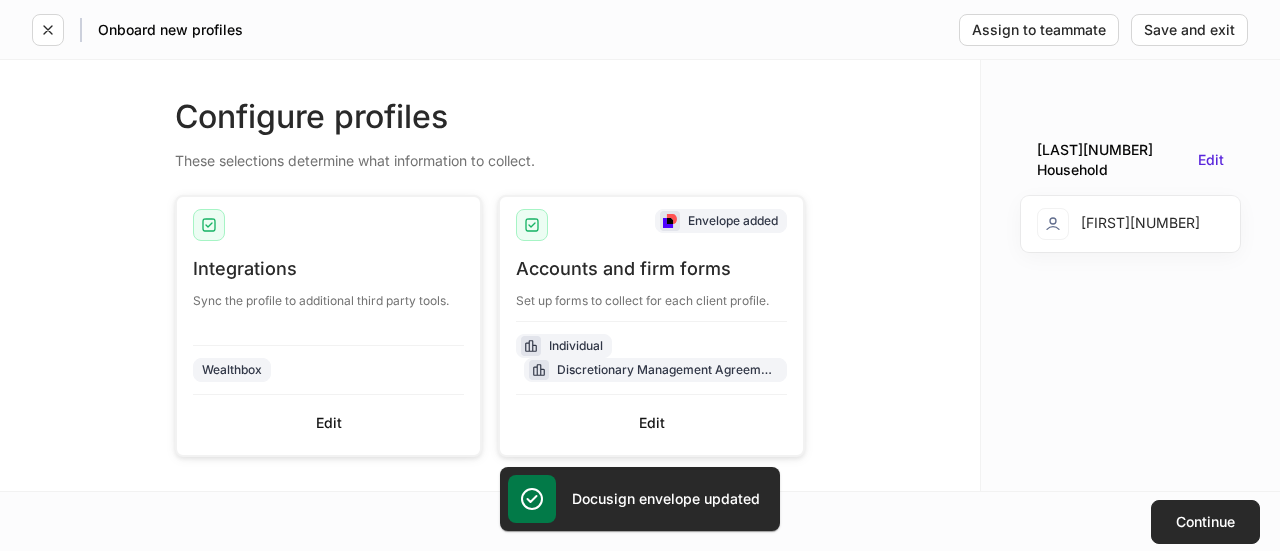 click on "Continue" at bounding box center (1205, 522) 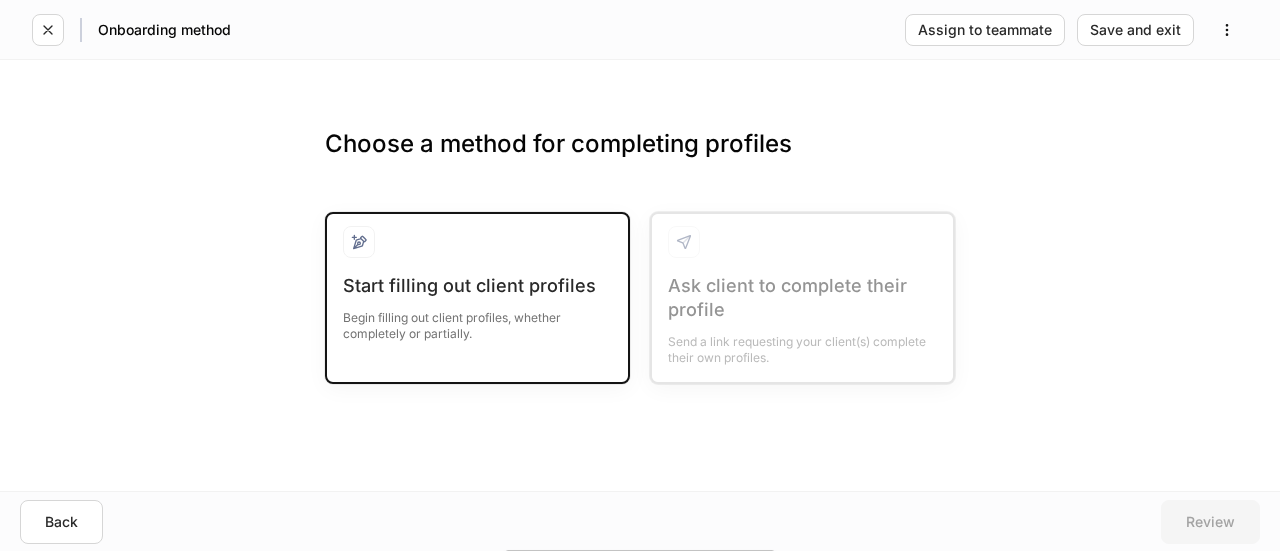 click at bounding box center [477, 250] 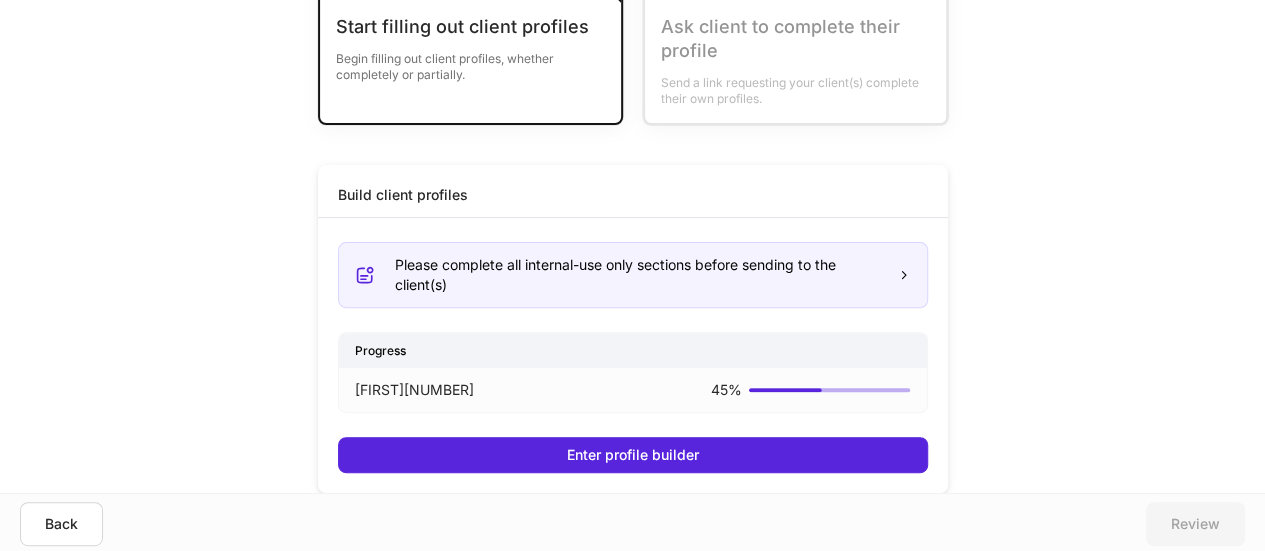 scroll, scrollTop: 190, scrollLeft: 0, axis: vertical 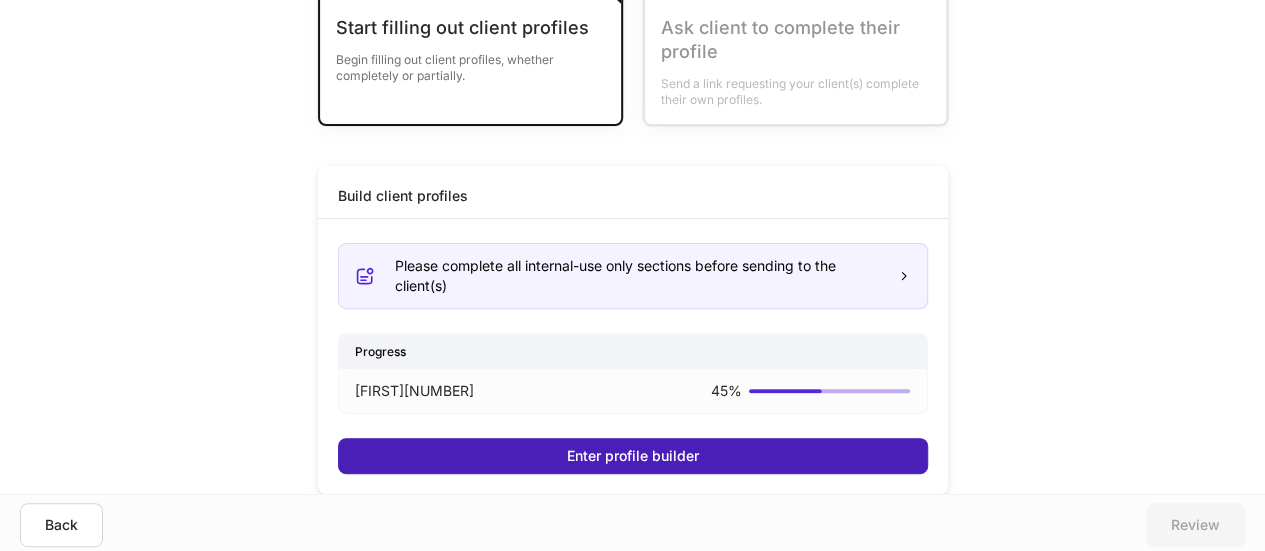 click on "Enter profile builder" at bounding box center (633, 456) 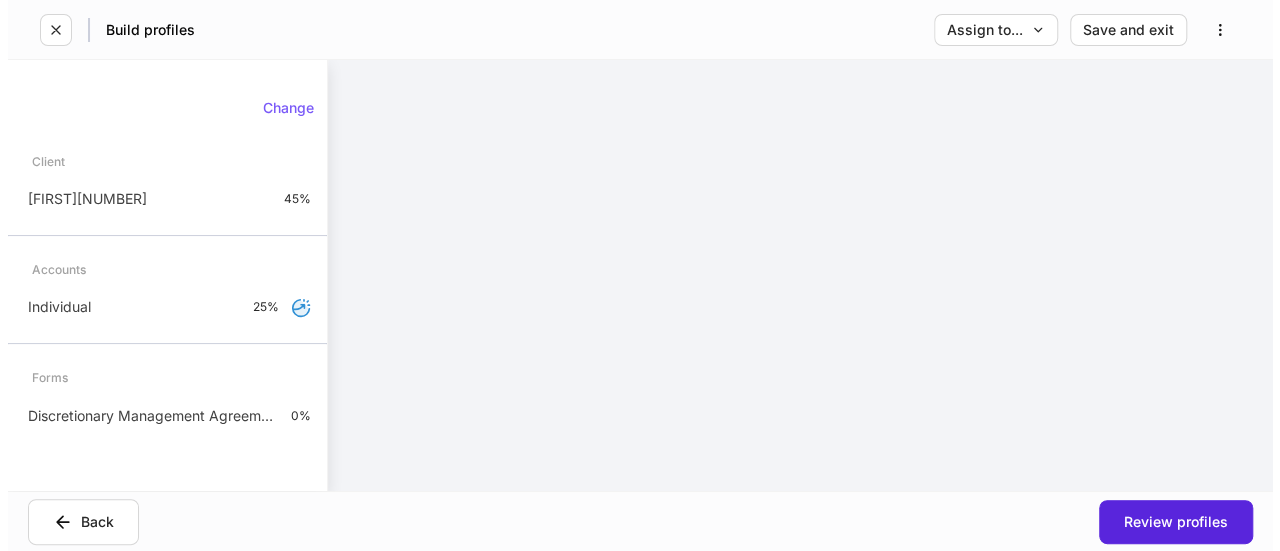 scroll, scrollTop: 0, scrollLeft: 0, axis: both 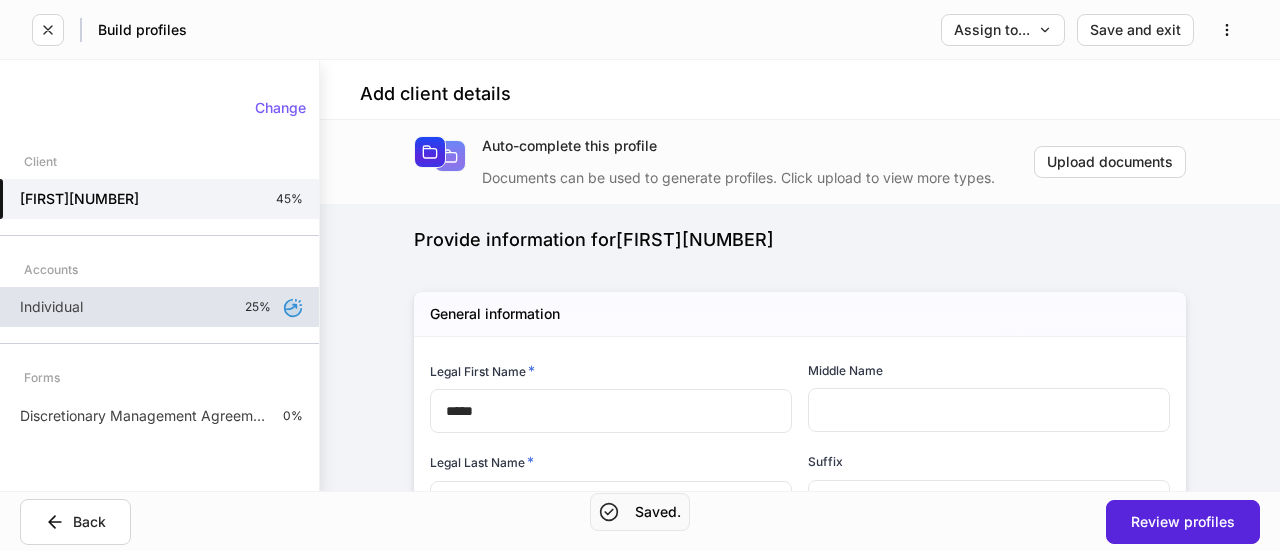 click 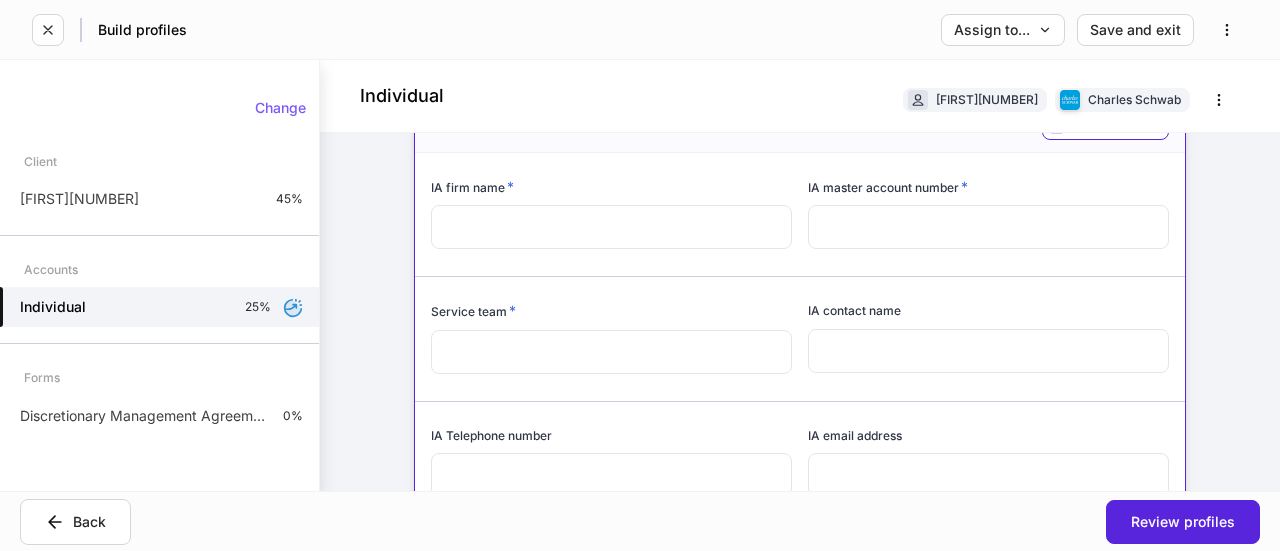 scroll, scrollTop: 0, scrollLeft: 0, axis: both 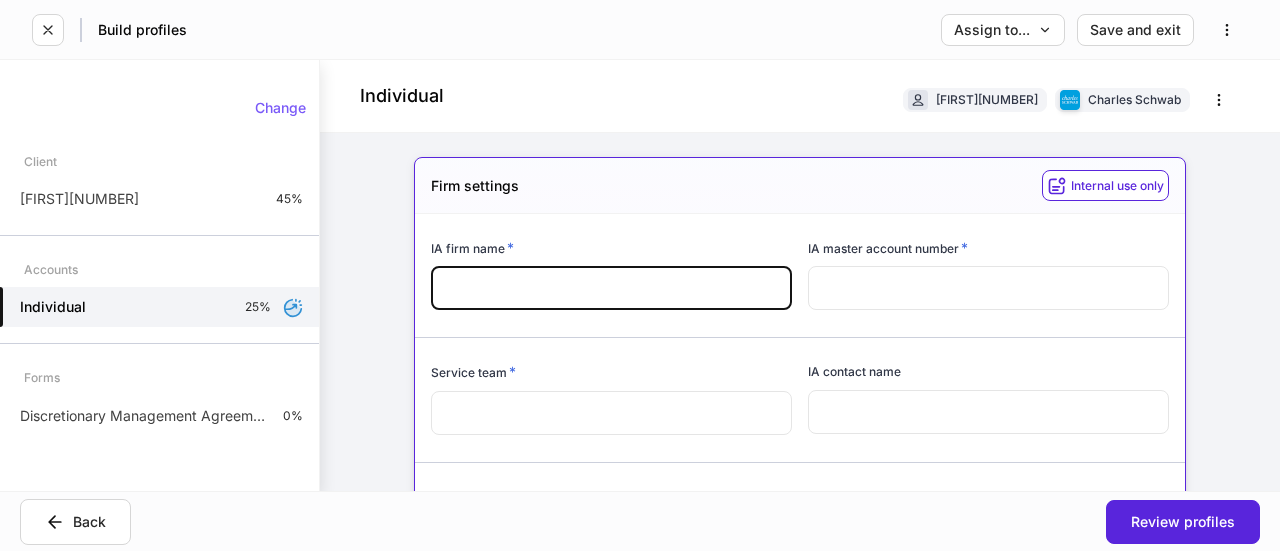 click at bounding box center (611, 288) 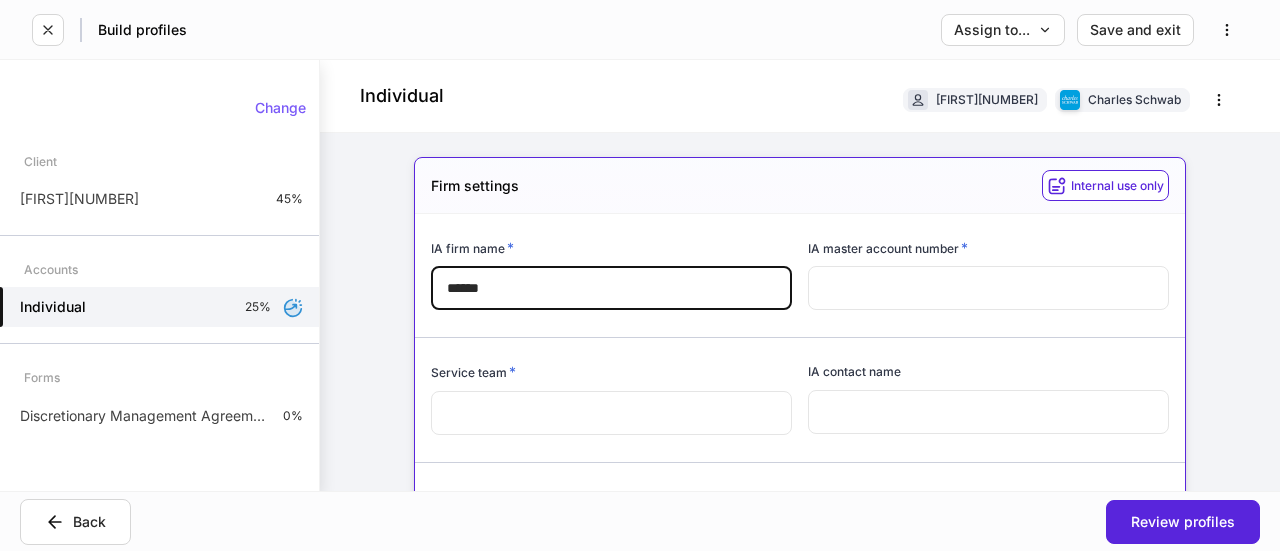 type on "******" 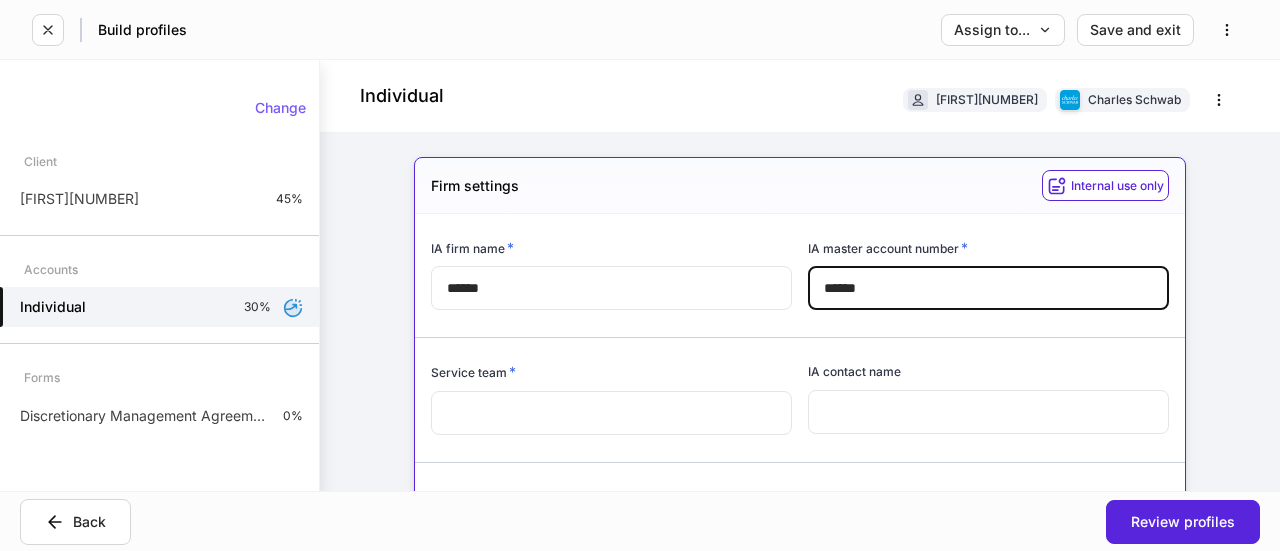 click at bounding box center [611, 413] 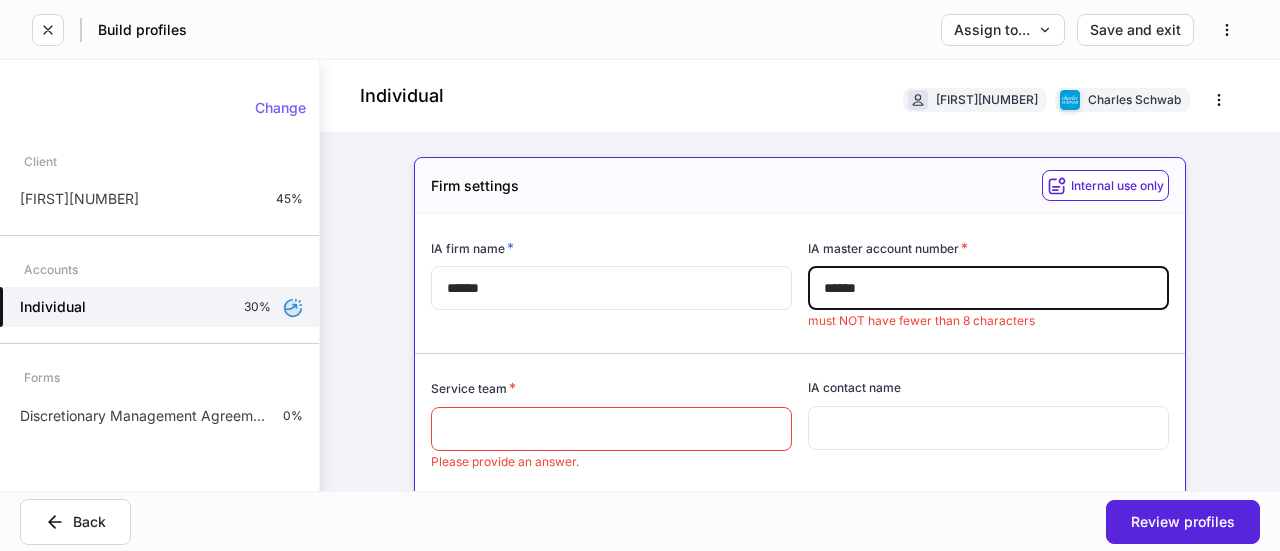 click on "******" at bounding box center (988, 288) 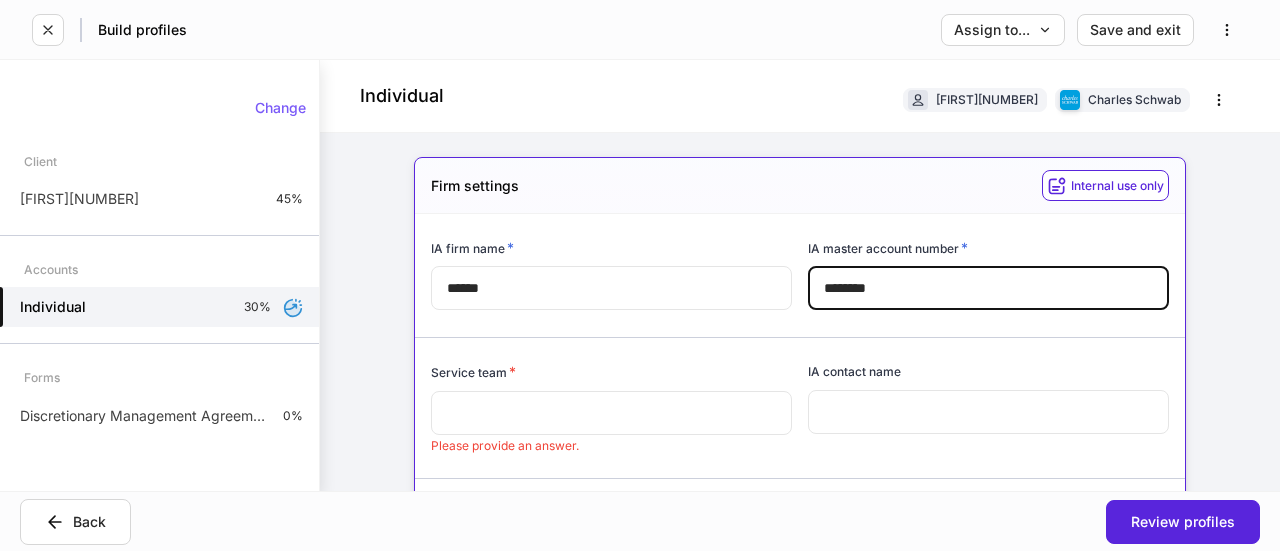 type on "********" 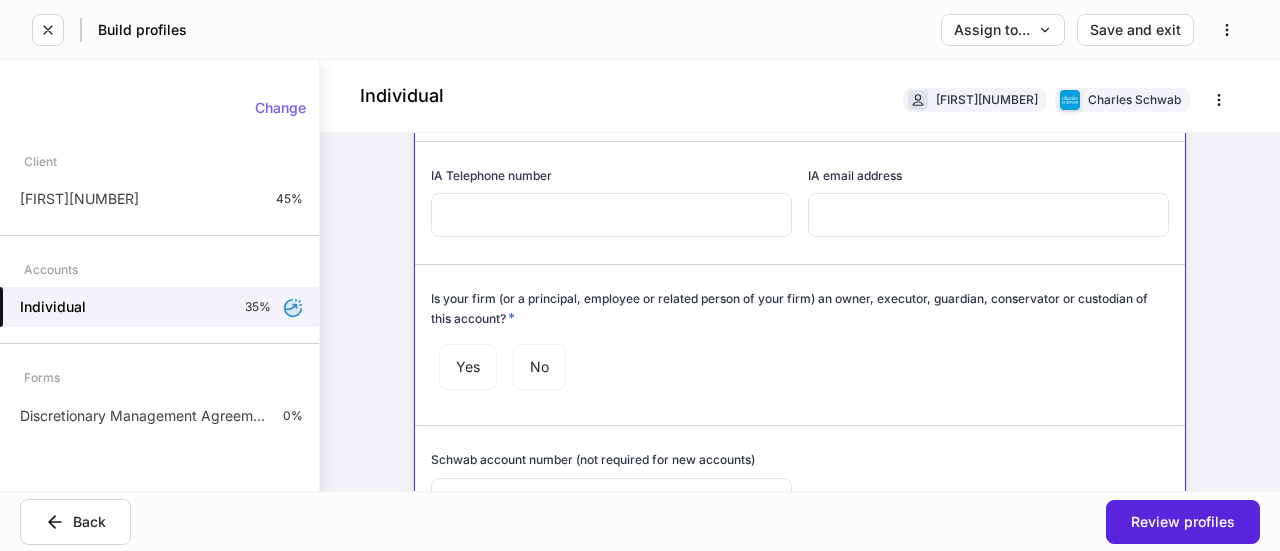 scroll, scrollTop: 322, scrollLeft: 0, axis: vertical 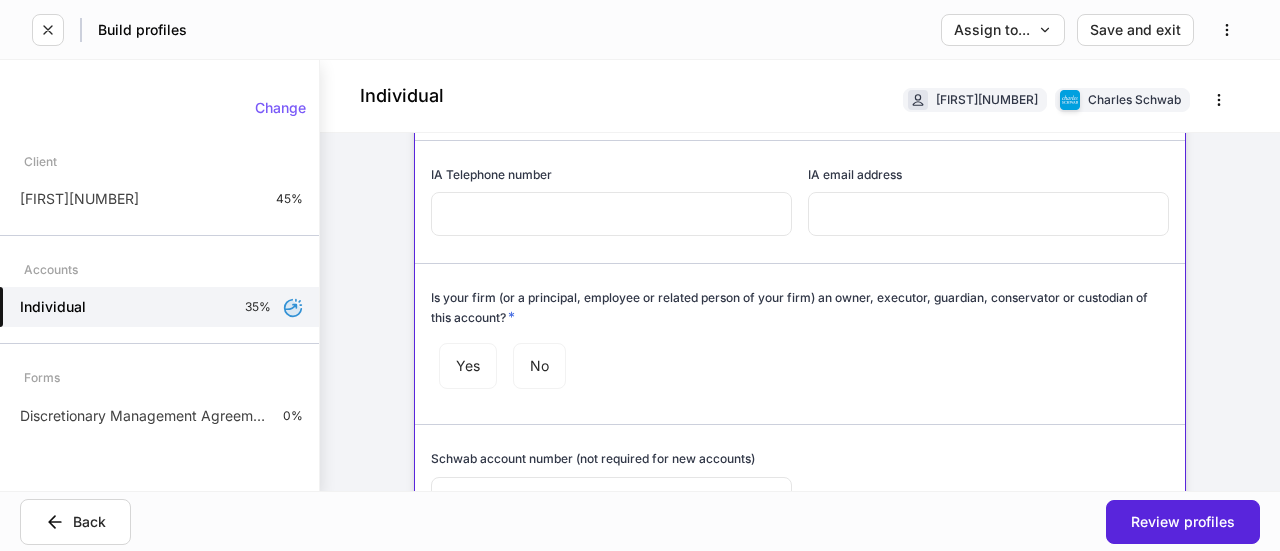 type on "****" 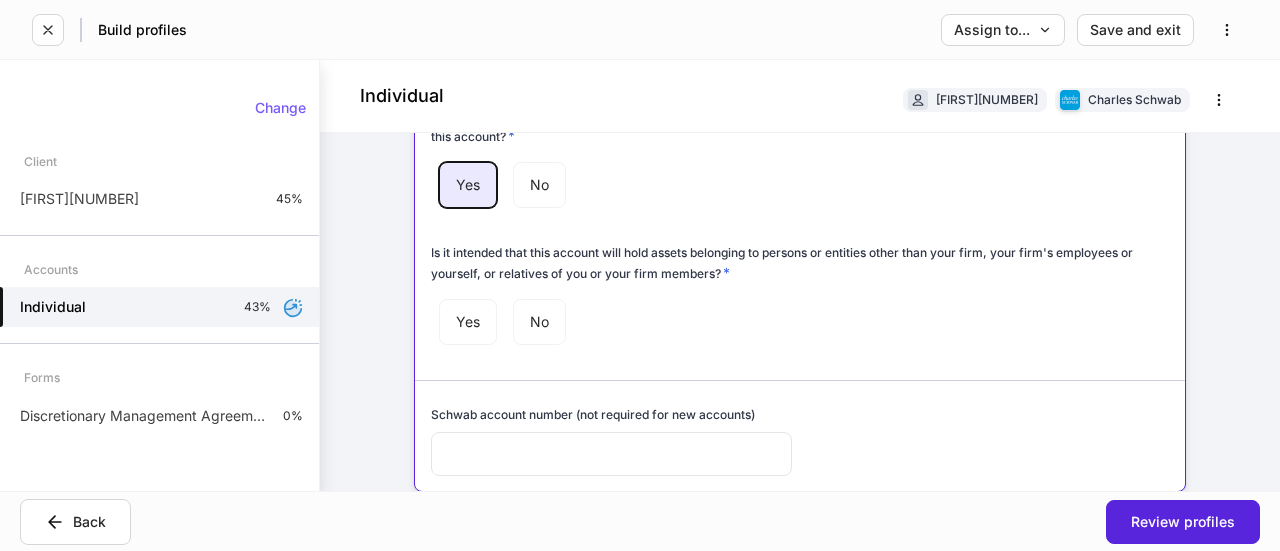 scroll, scrollTop: 504, scrollLeft: 0, axis: vertical 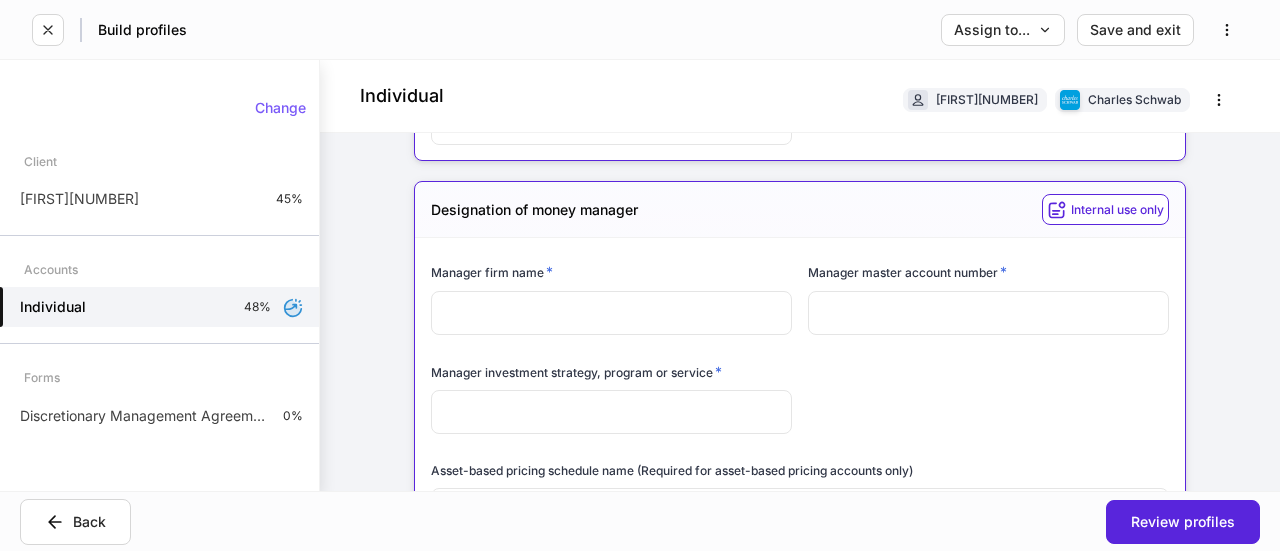 click at bounding box center (611, 313) 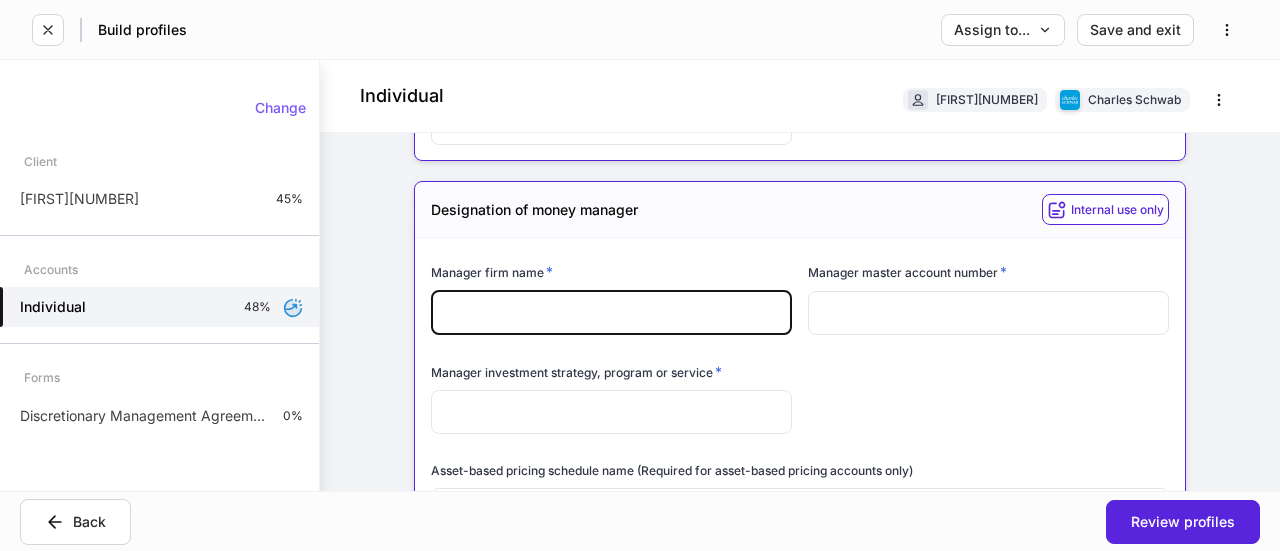 click at bounding box center (611, 313) 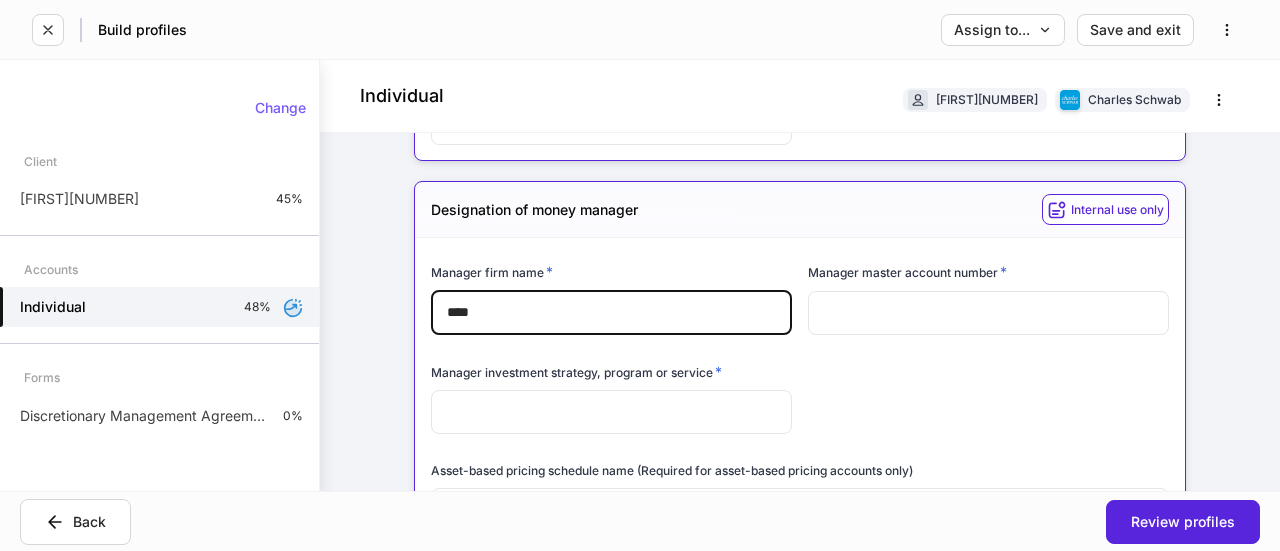 type on "****" 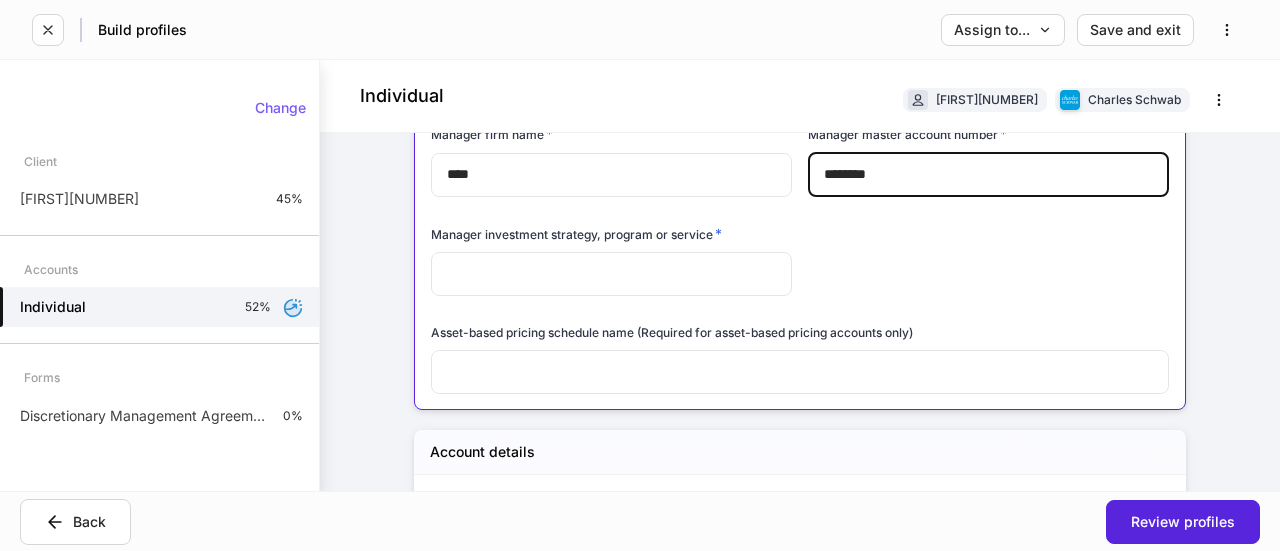 scroll, scrollTop: 971, scrollLeft: 0, axis: vertical 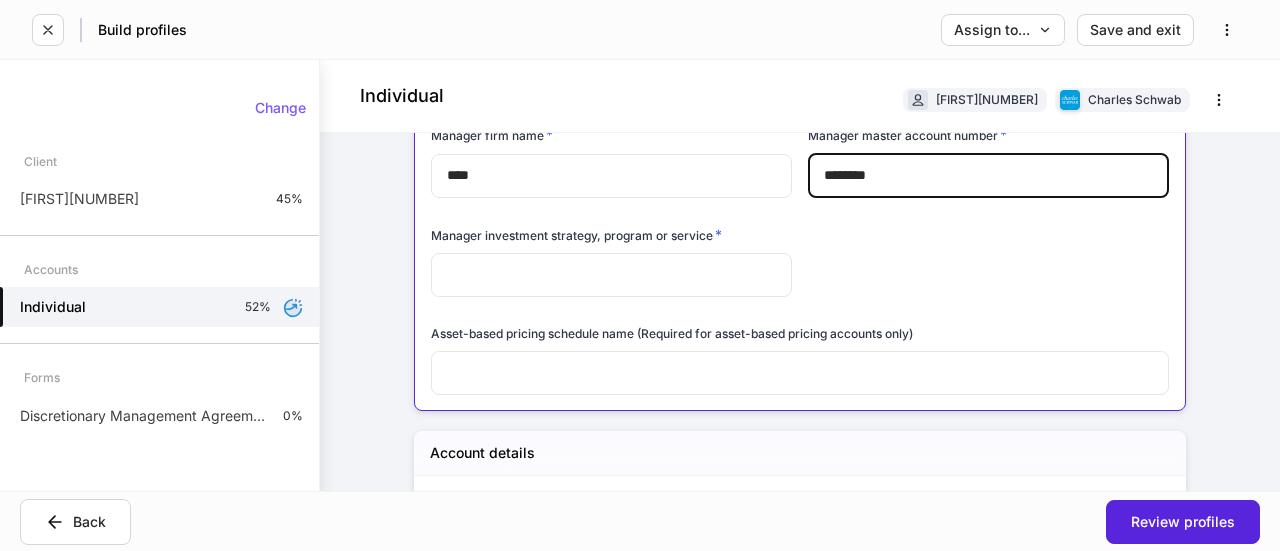 type on "********" 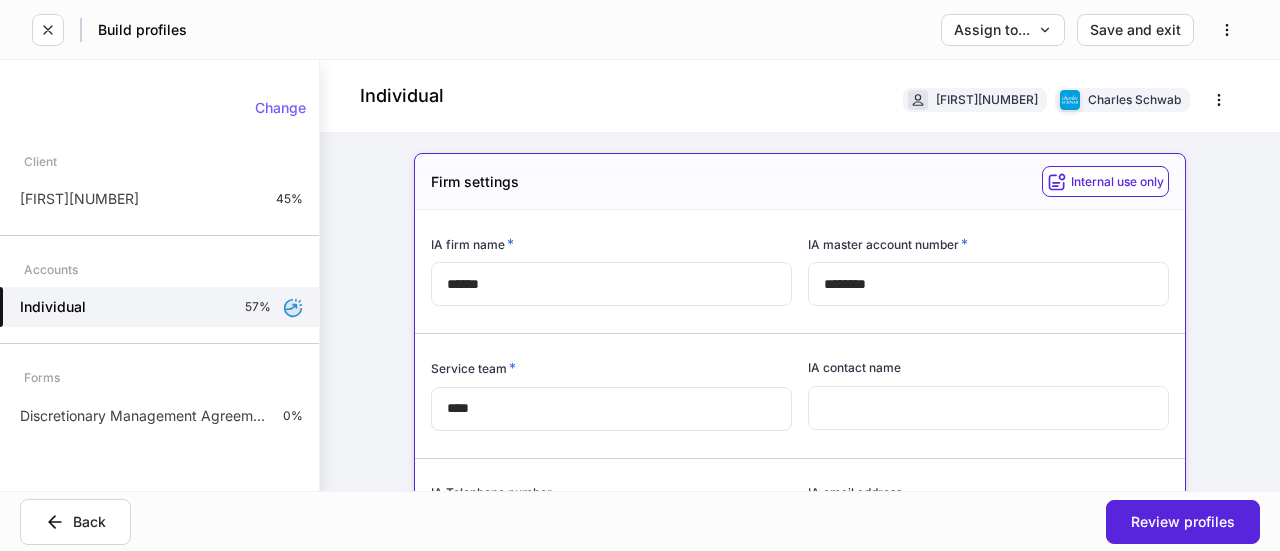 scroll, scrollTop: 3, scrollLeft: 0, axis: vertical 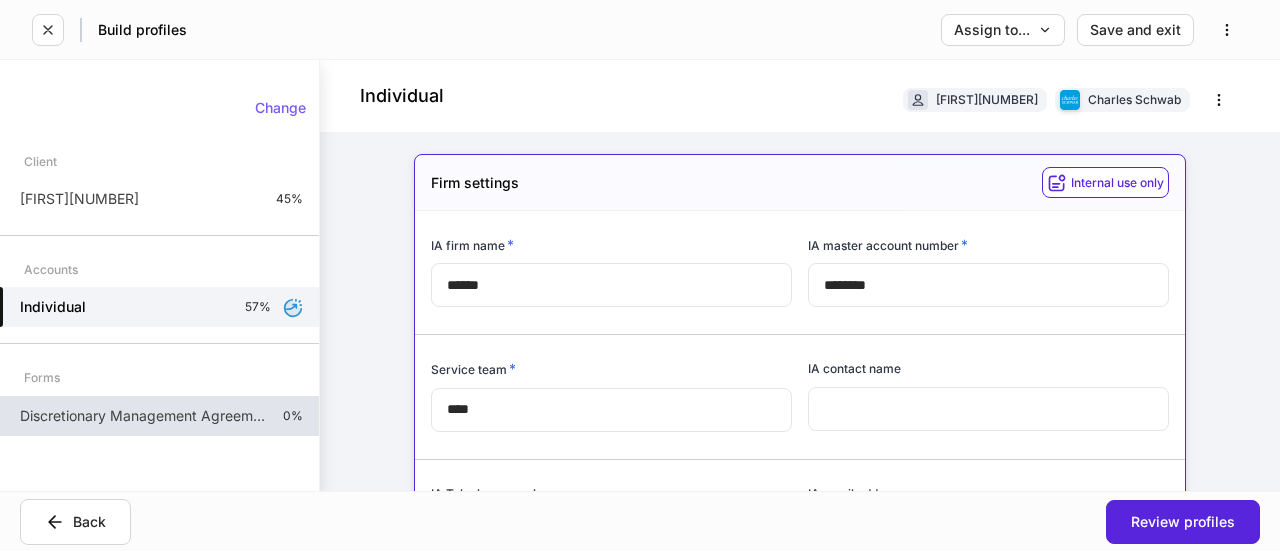 type on "****" 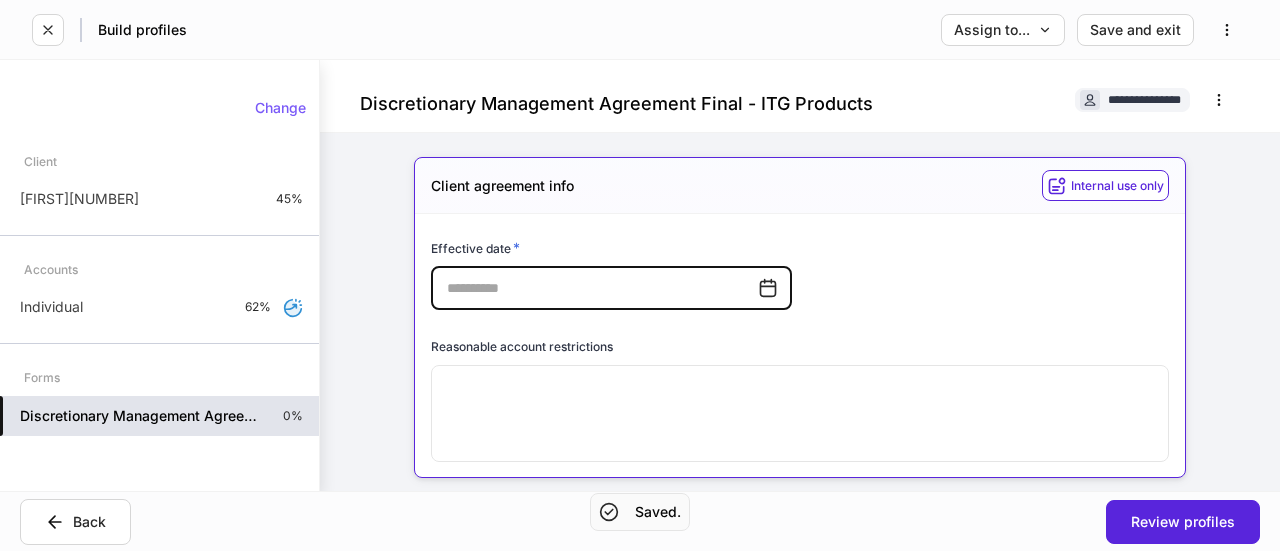 click at bounding box center (594, 288) 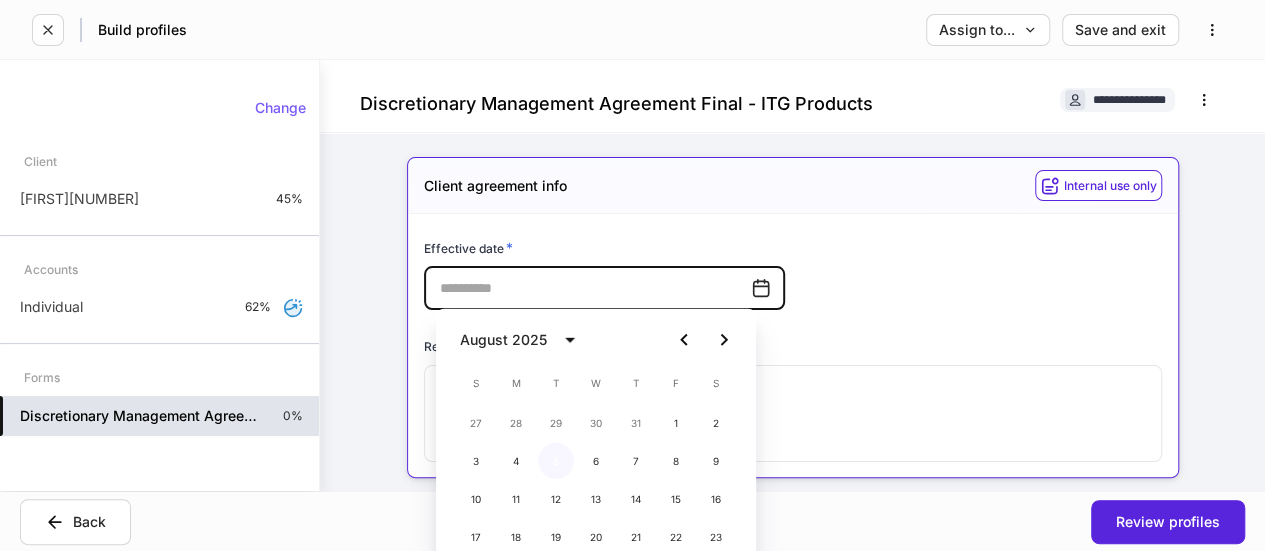 click on "5" at bounding box center [556, 461] 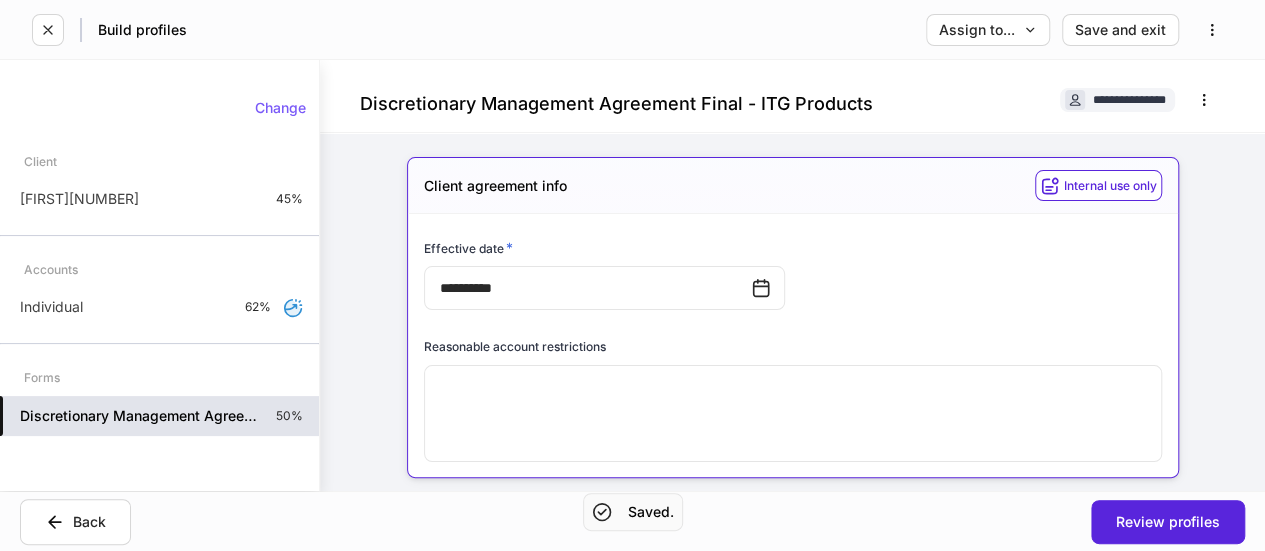 type on "**********" 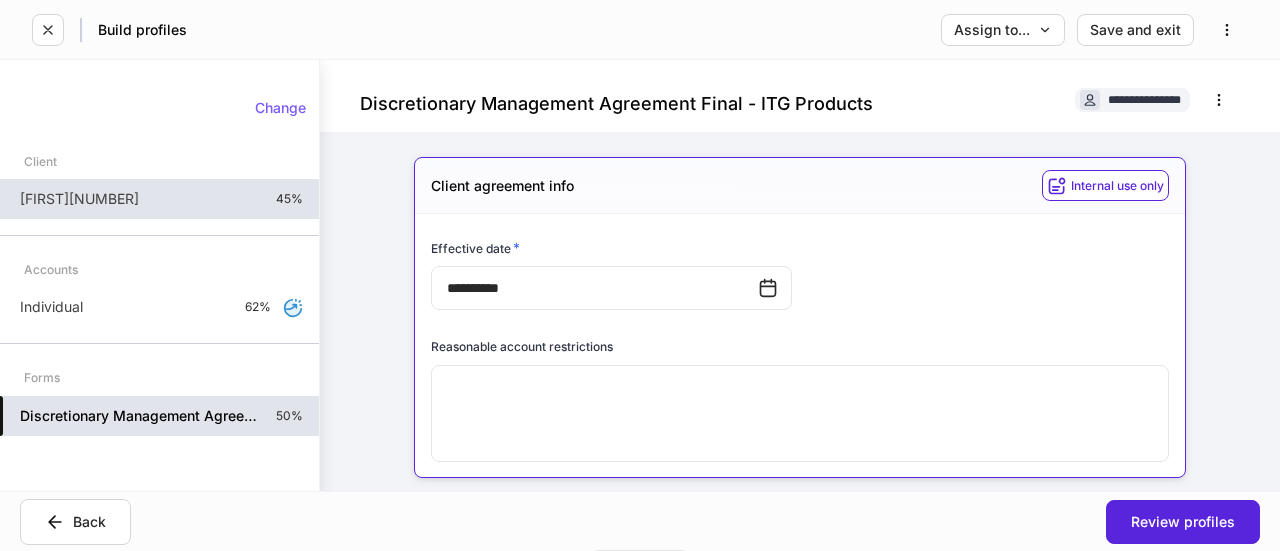 click on "[FIRST][NUMBER] [PERCENT]" at bounding box center (159, 199) 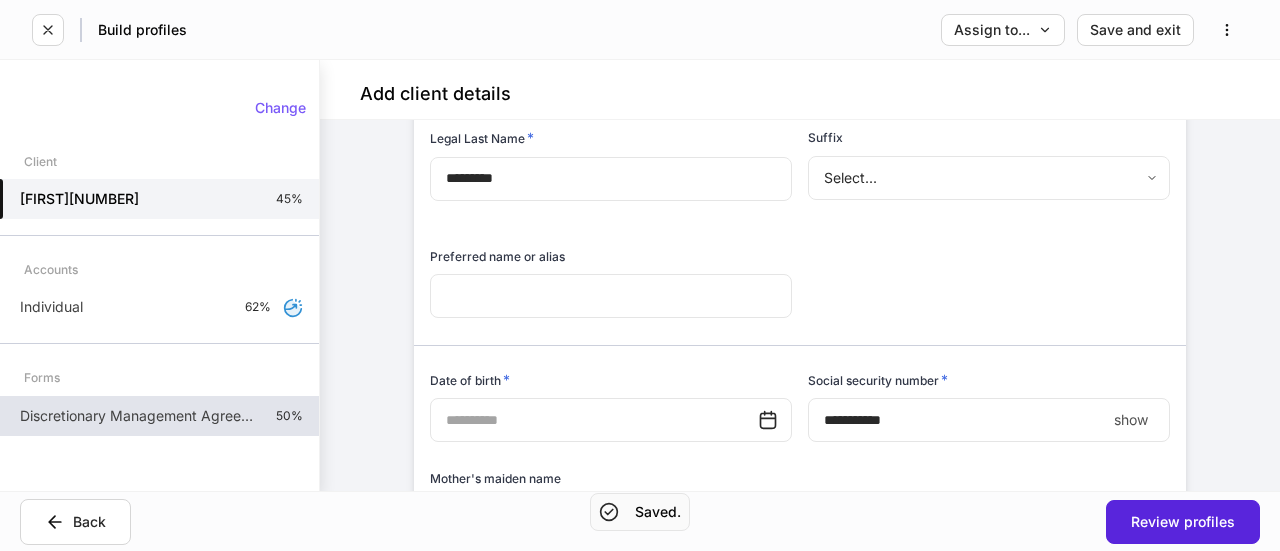 scroll, scrollTop: 328, scrollLeft: 0, axis: vertical 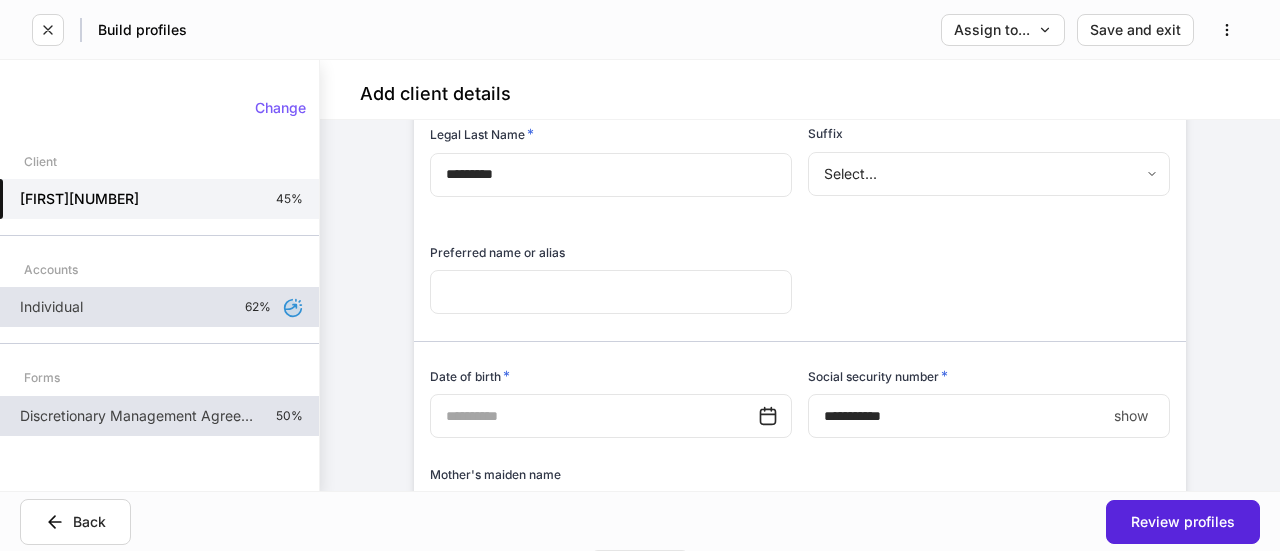 click on "Individual 62%" at bounding box center [159, 307] 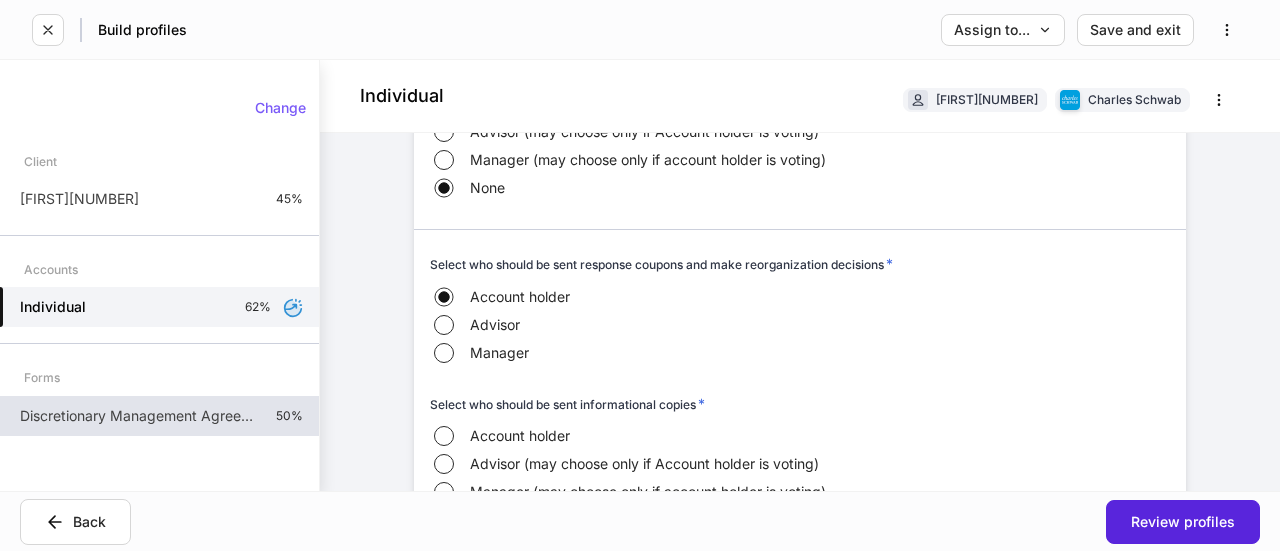 scroll, scrollTop: 2113, scrollLeft: 0, axis: vertical 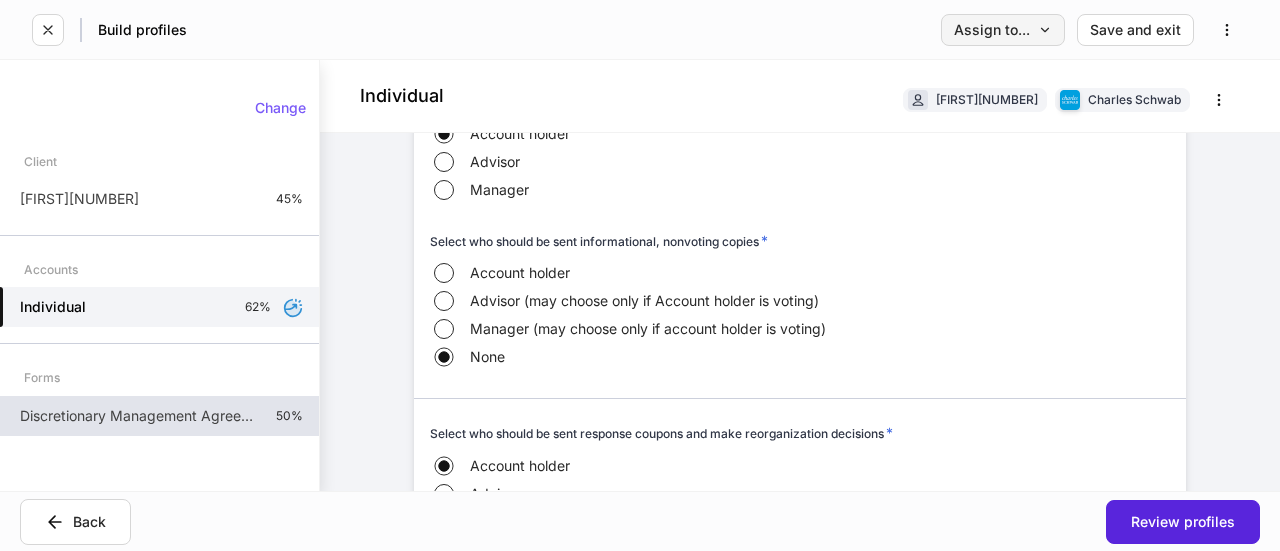 click on "Assign to..." at bounding box center [1003, 30] 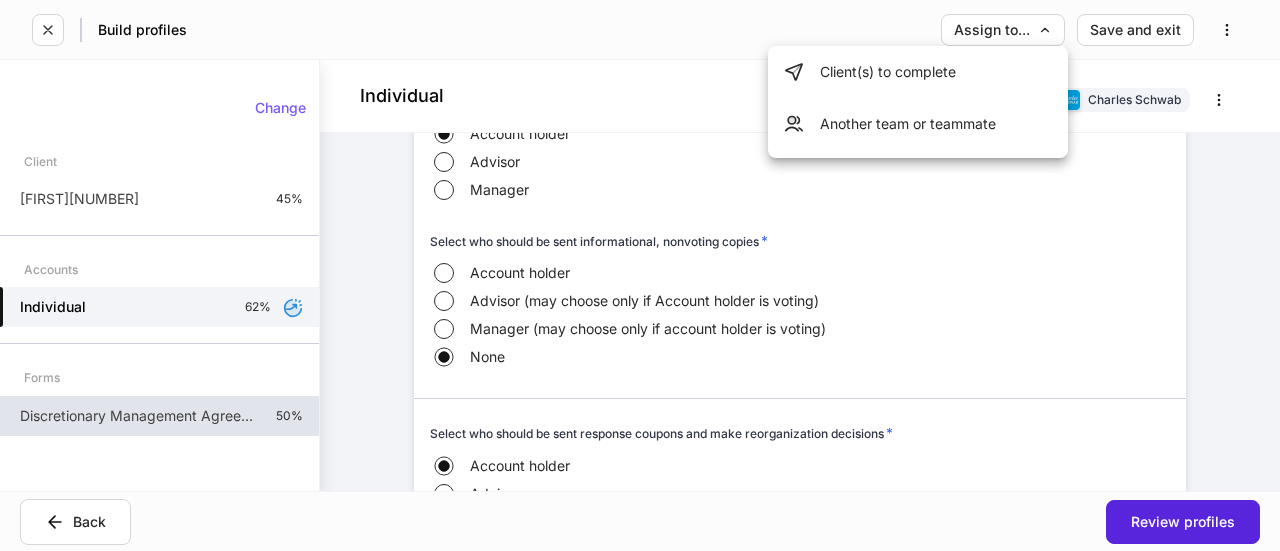 click on "Client(s) to complete" at bounding box center [918, 72] 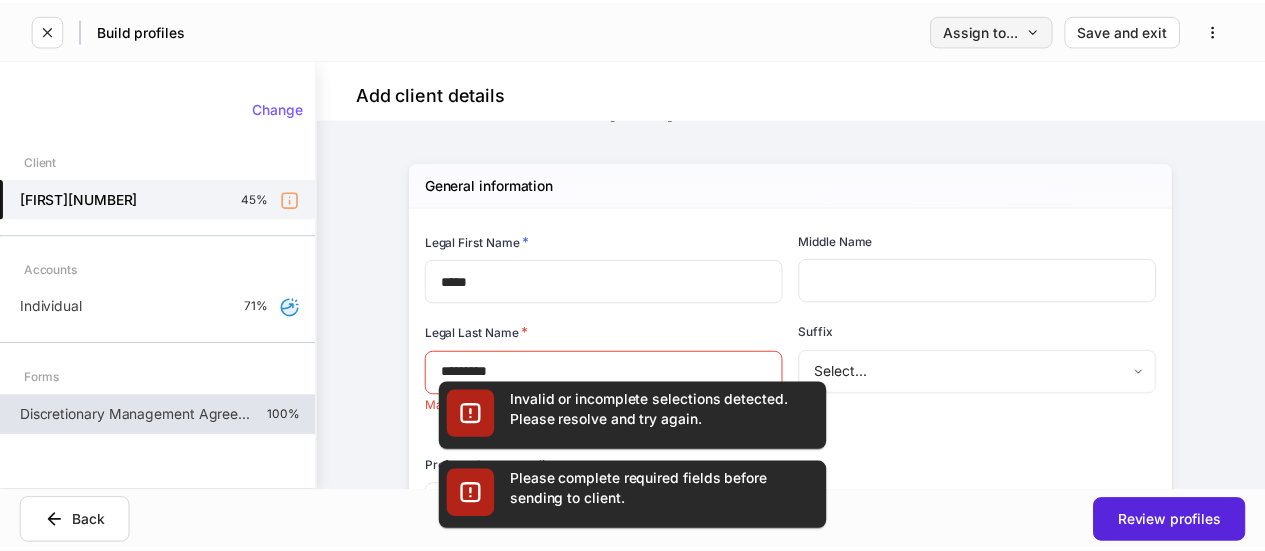 scroll, scrollTop: 144, scrollLeft: 0, axis: vertical 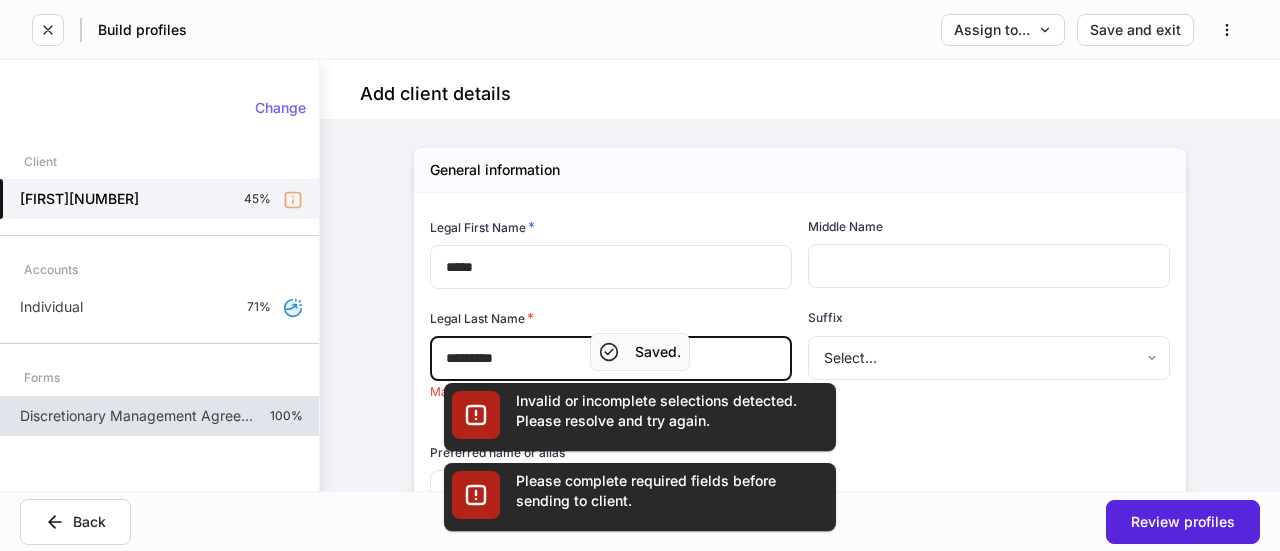 click on "*********" at bounding box center (611, 359) 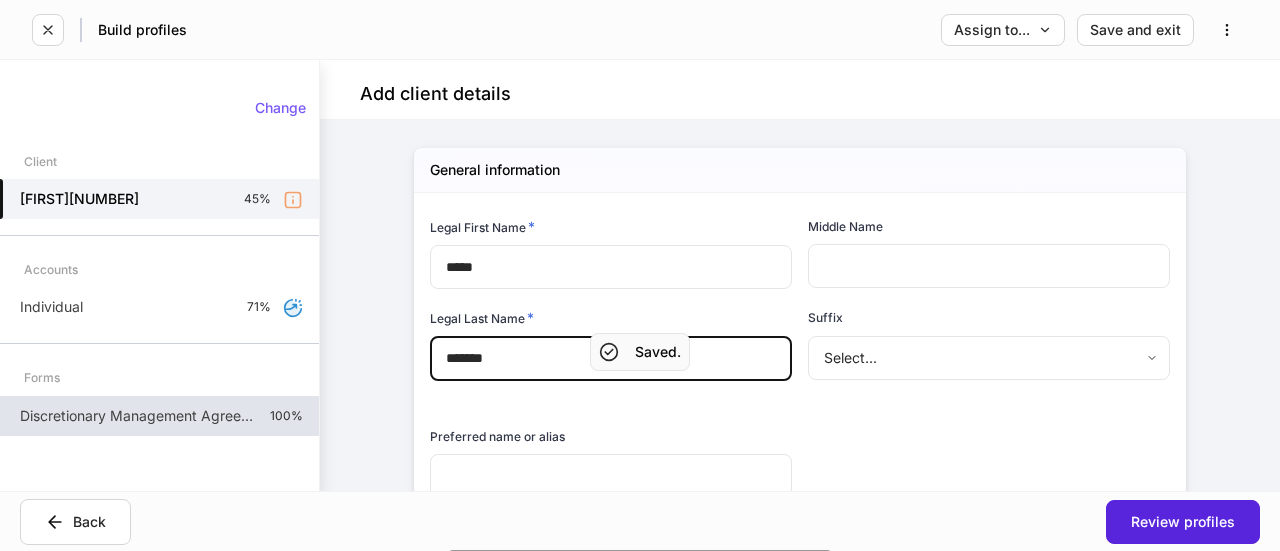 click on "*******" at bounding box center [611, 359] 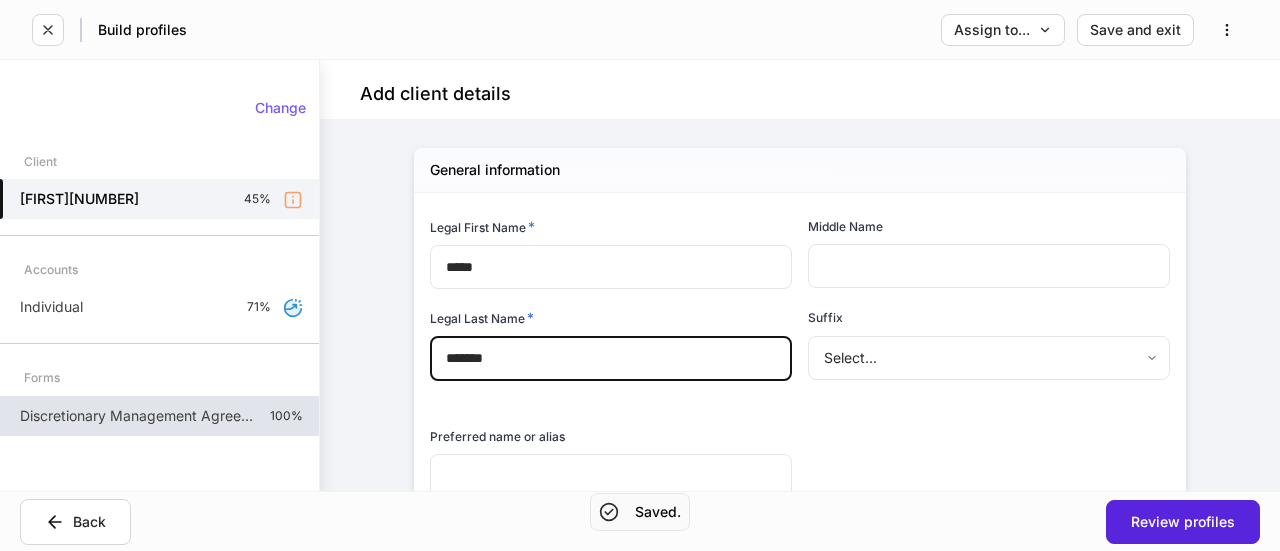 type on "*******" 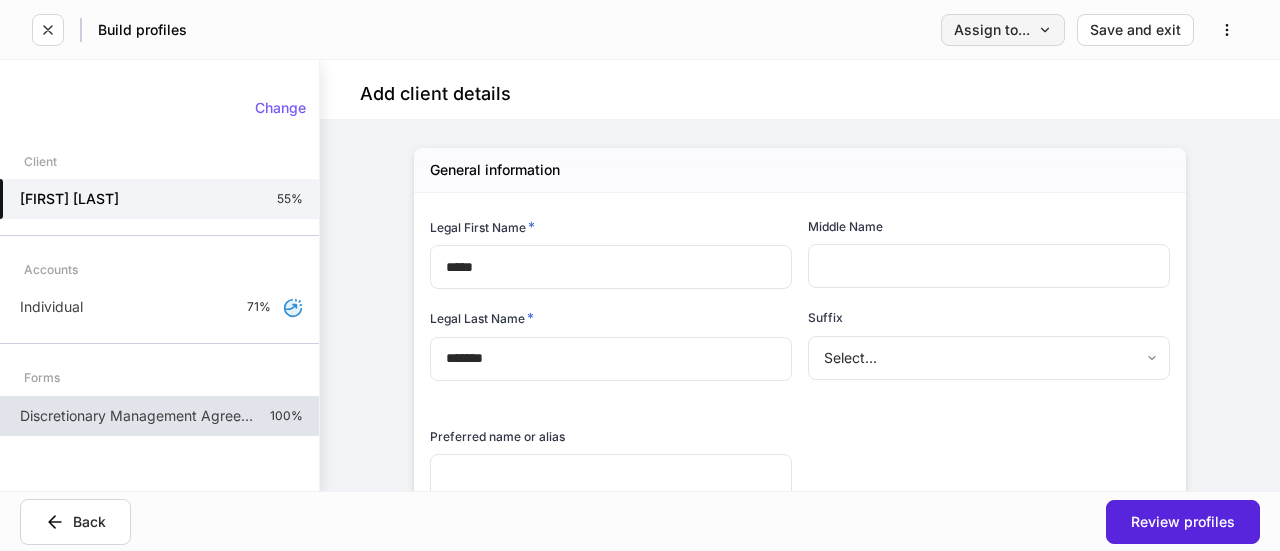 click on "Assign to..." at bounding box center (1003, 30) 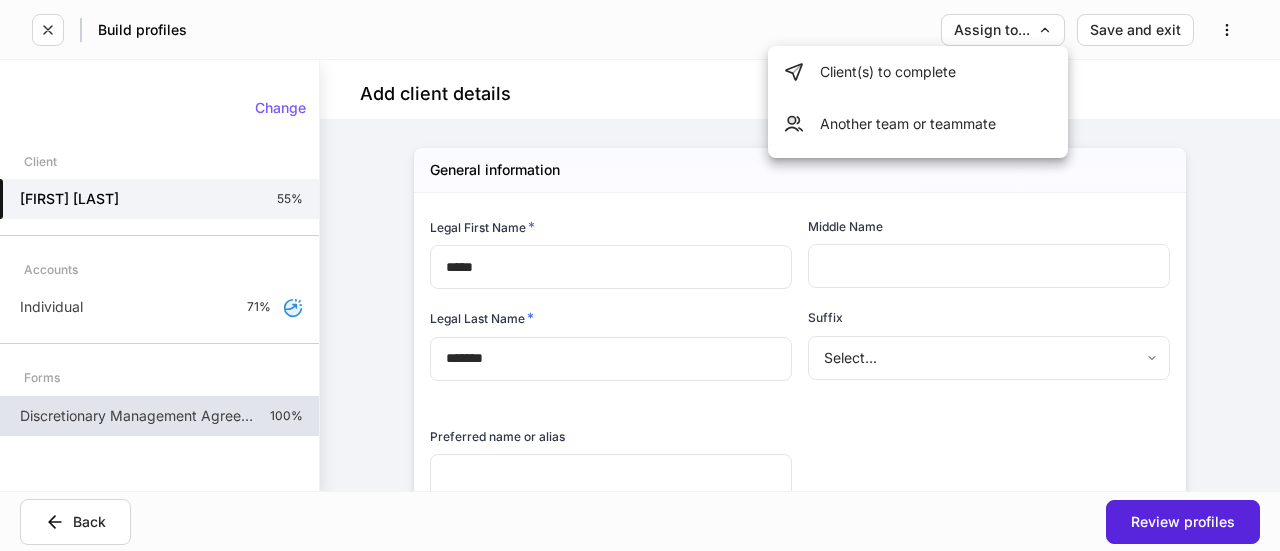 click on "Client(s) to complete" at bounding box center (918, 72) 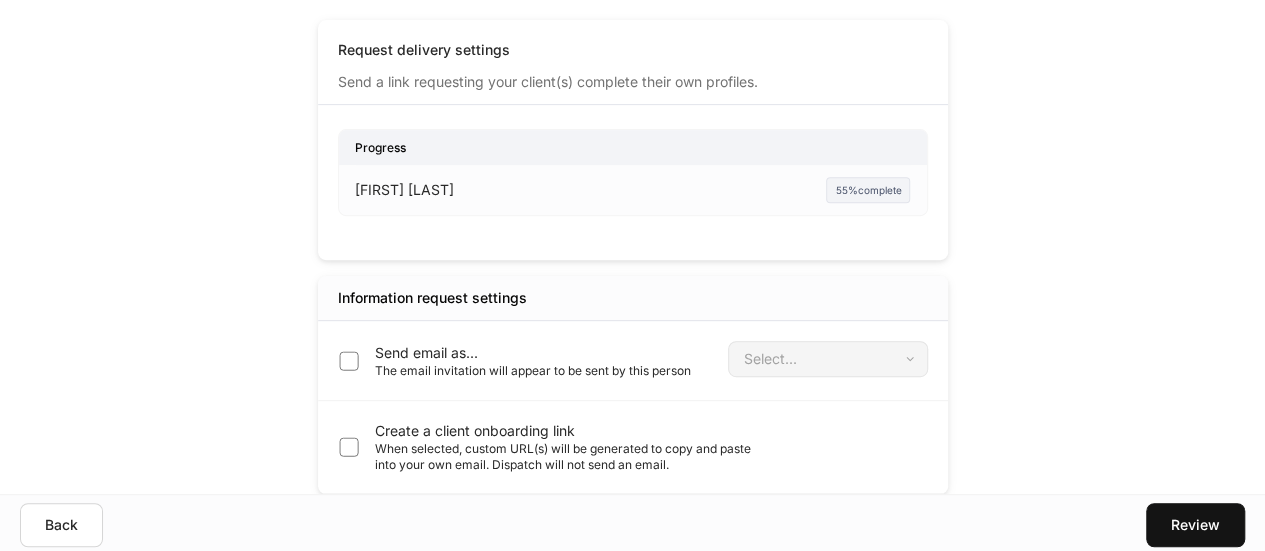 scroll, scrollTop: 335, scrollLeft: 0, axis: vertical 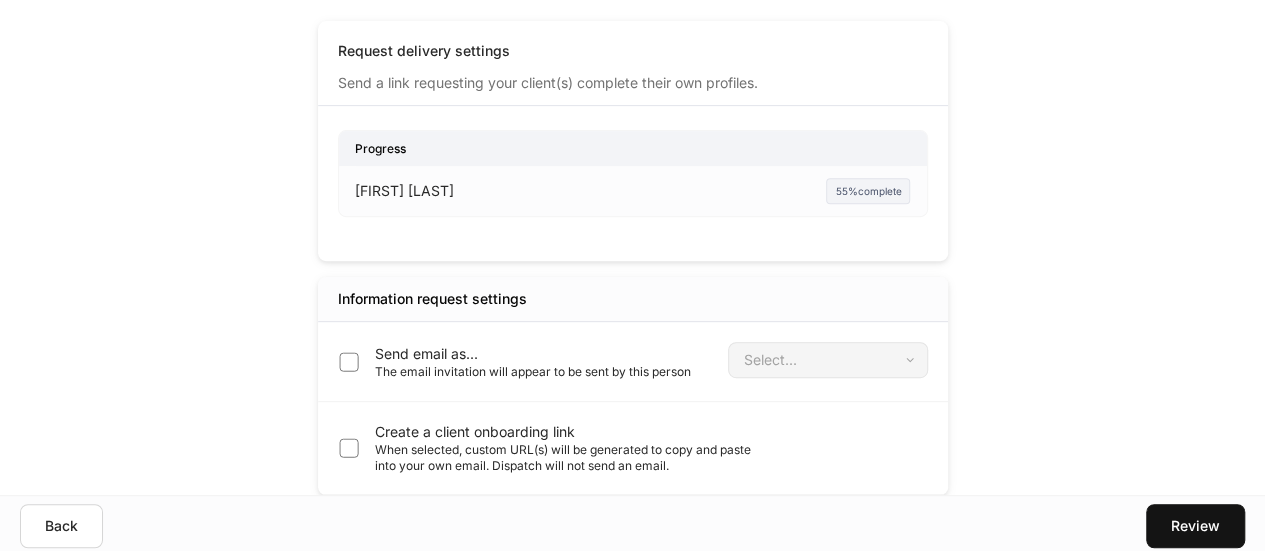 click on "Create a client onboarding link" at bounding box center (563, 432) 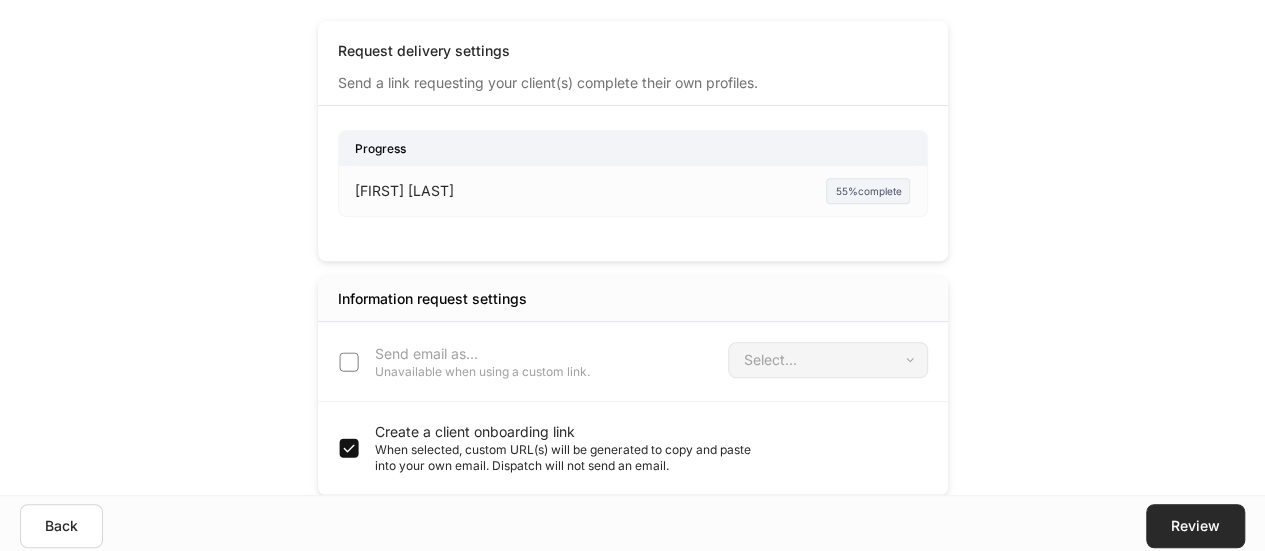 click on "Review" at bounding box center [1195, 526] 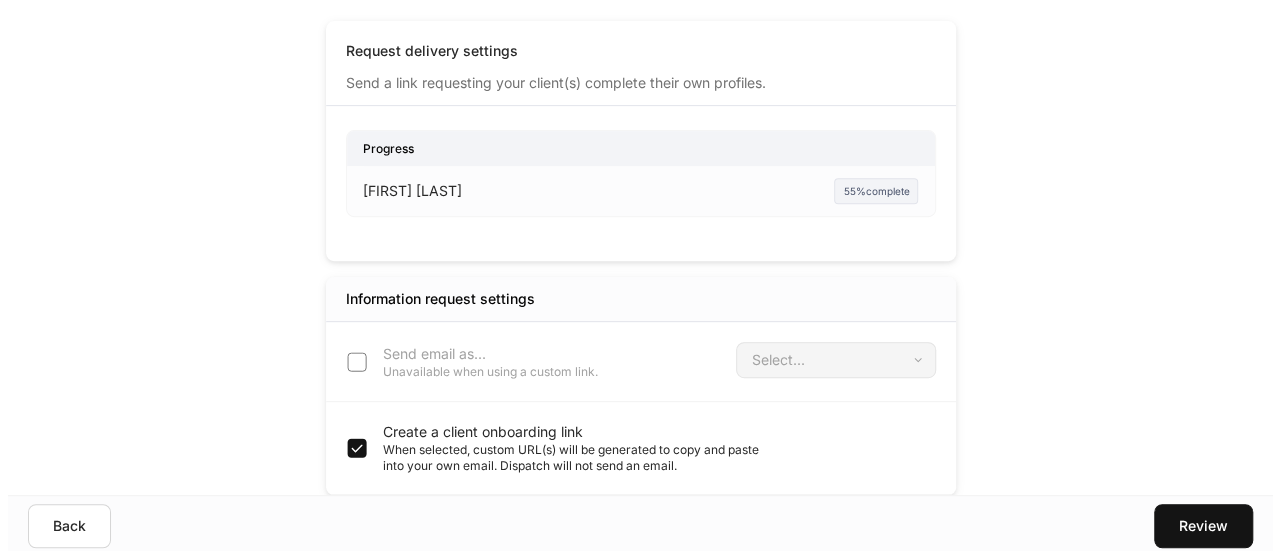 scroll, scrollTop: 0, scrollLeft: 0, axis: both 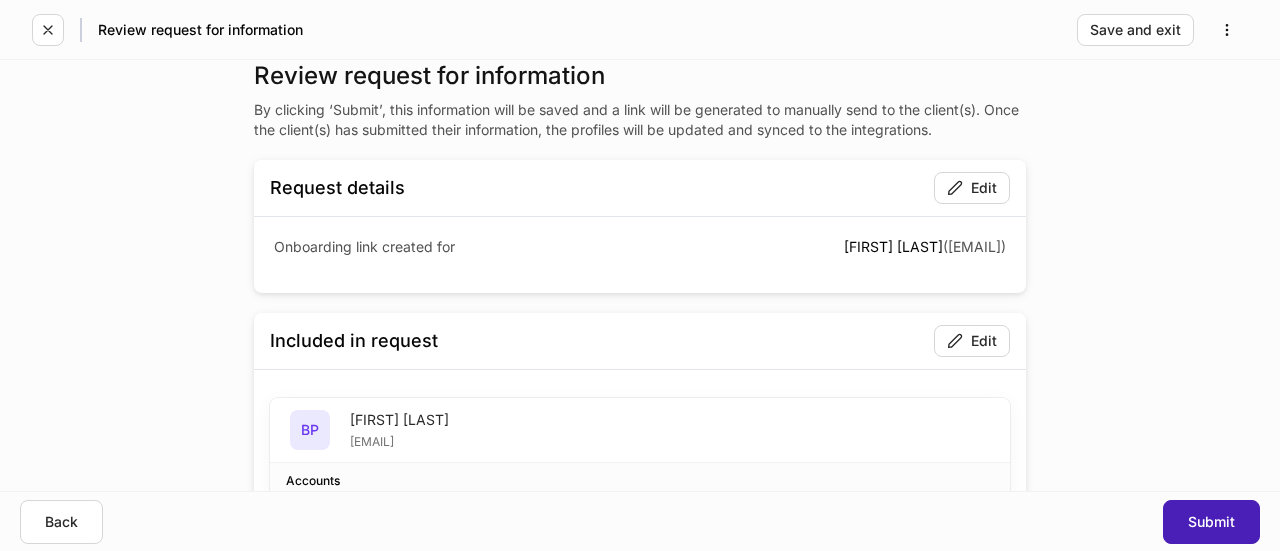 click on "Submit" at bounding box center (1211, 522) 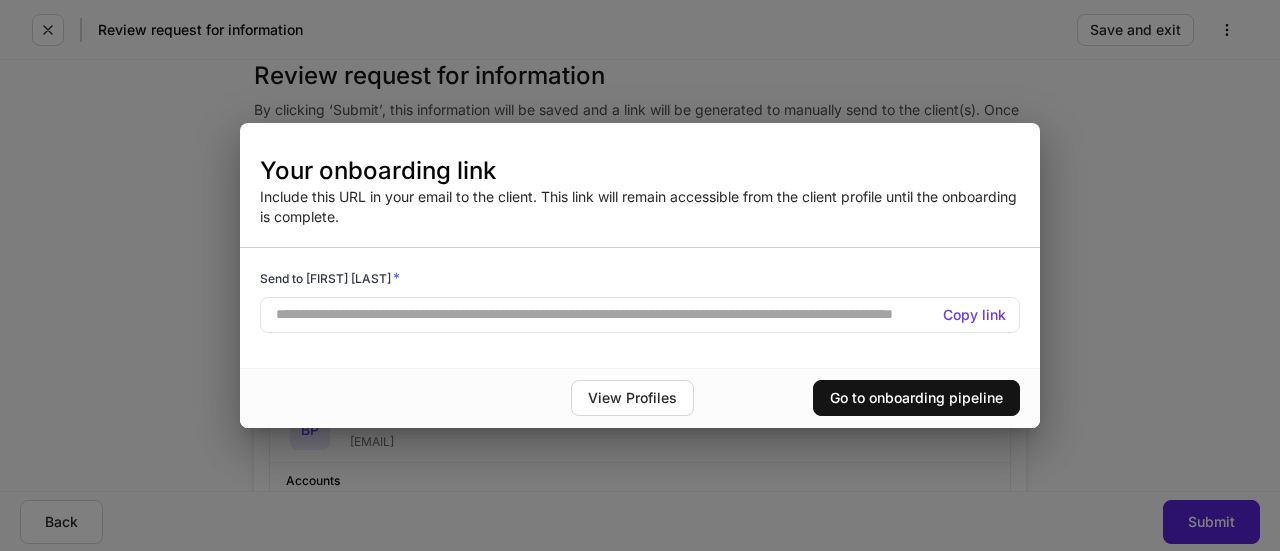 click on "Copy link" at bounding box center [974, 315] 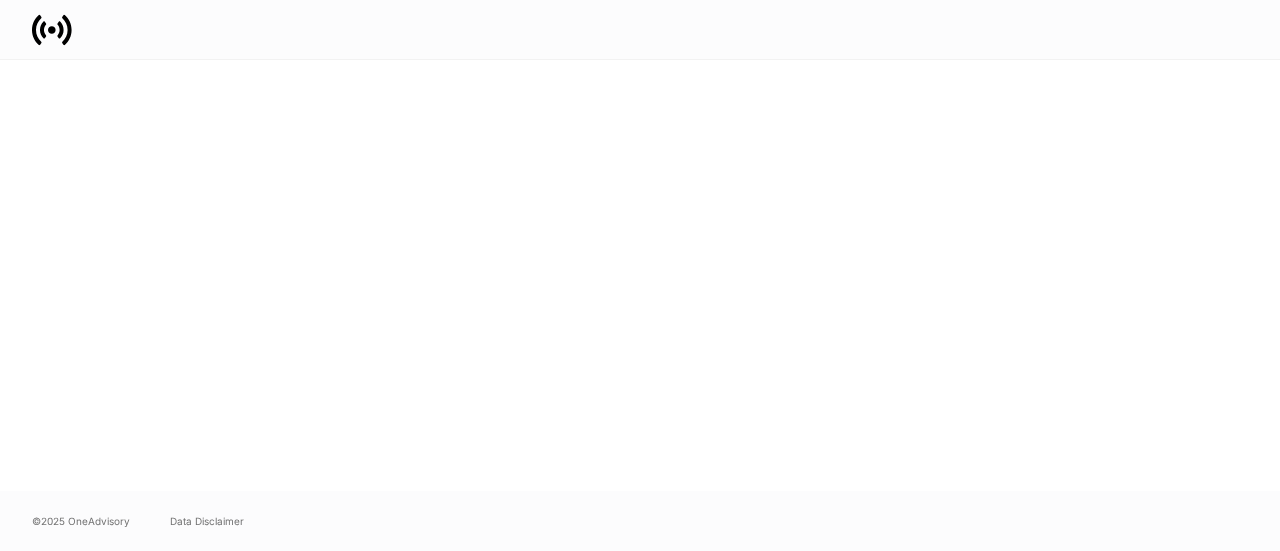 scroll, scrollTop: 0, scrollLeft: 0, axis: both 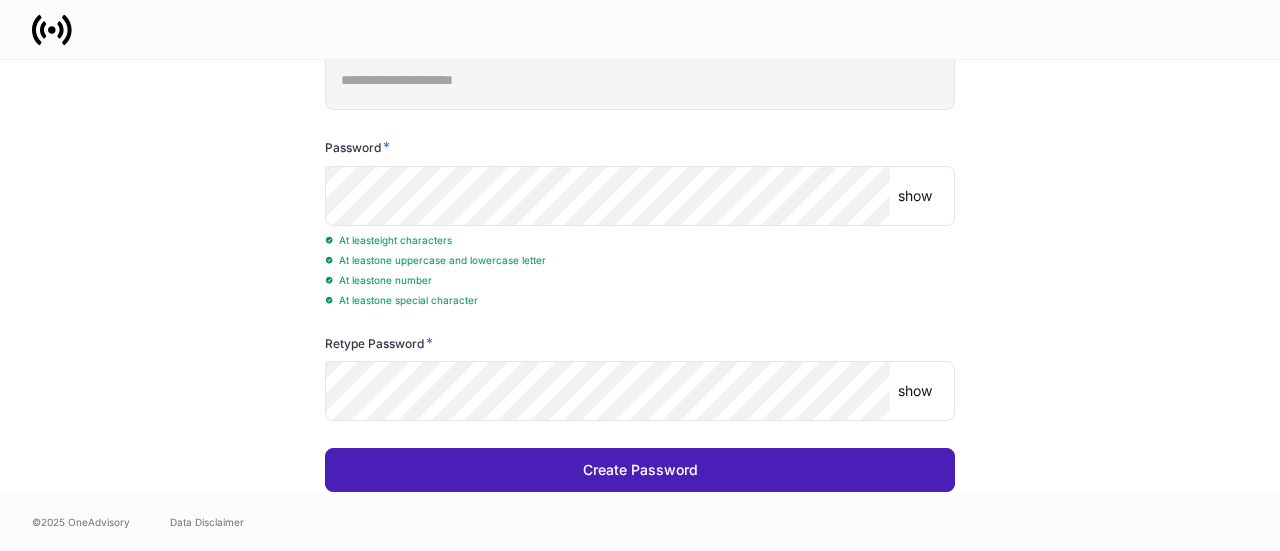 click on "Create Password" at bounding box center [640, 470] 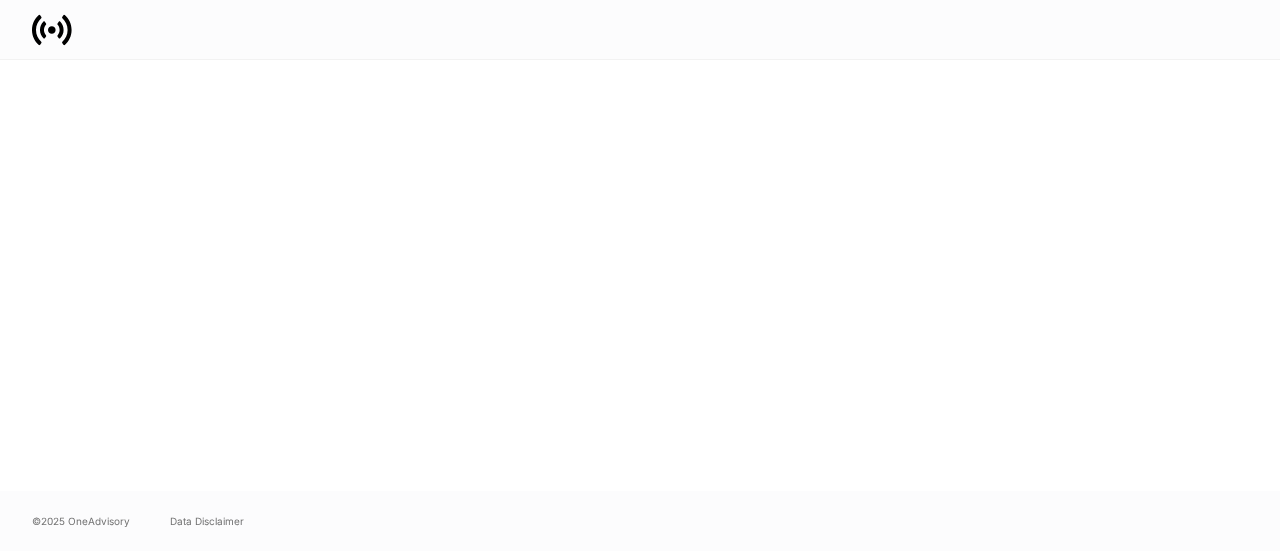 scroll, scrollTop: 0, scrollLeft: 0, axis: both 